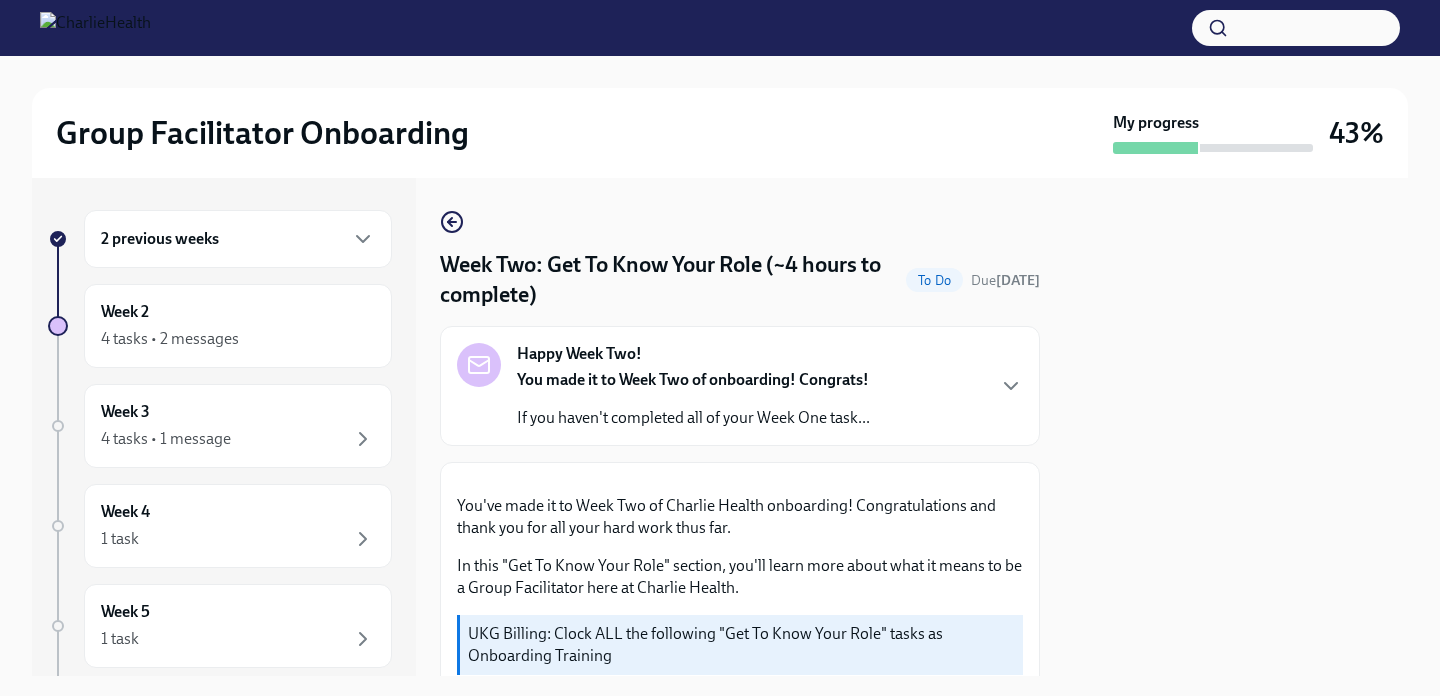 scroll, scrollTop: 0, scrollLeft: 0, axis: both 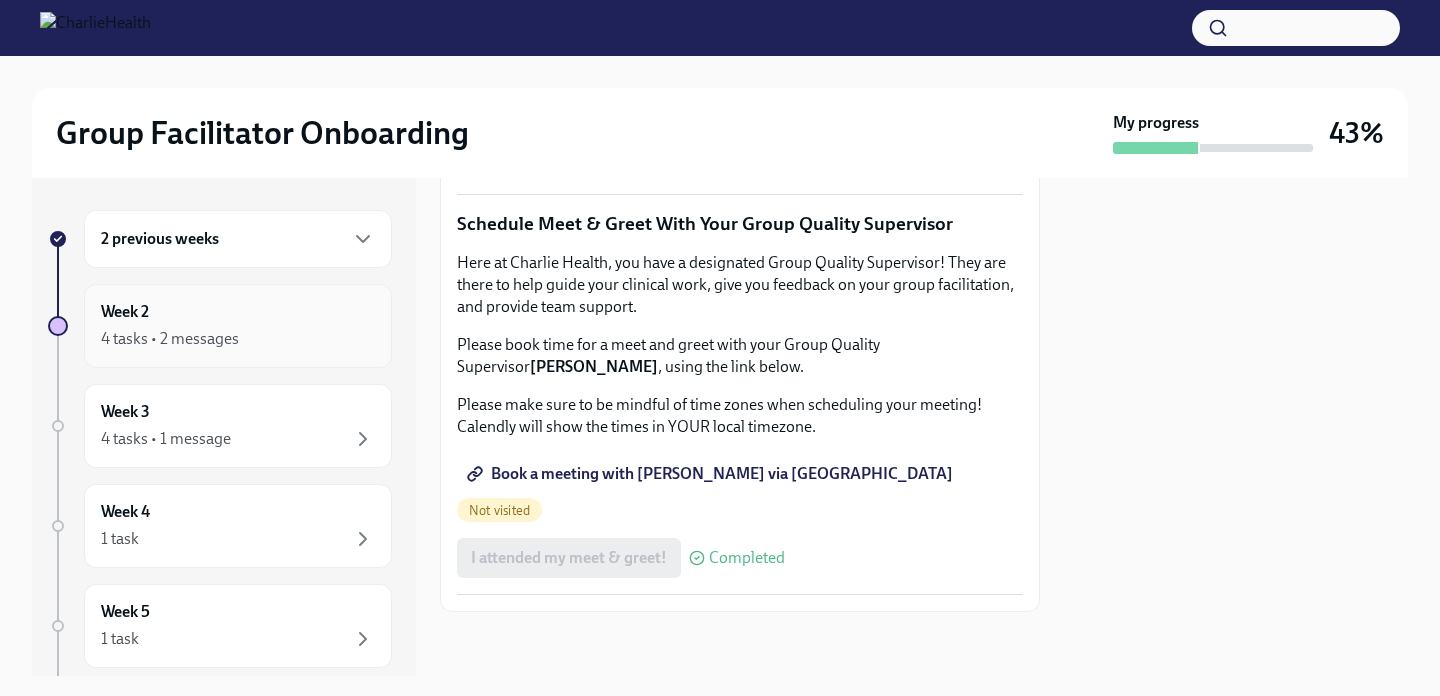 click on "Week 2 4 tasks • 2 messages" at bounding box center [238, 326] 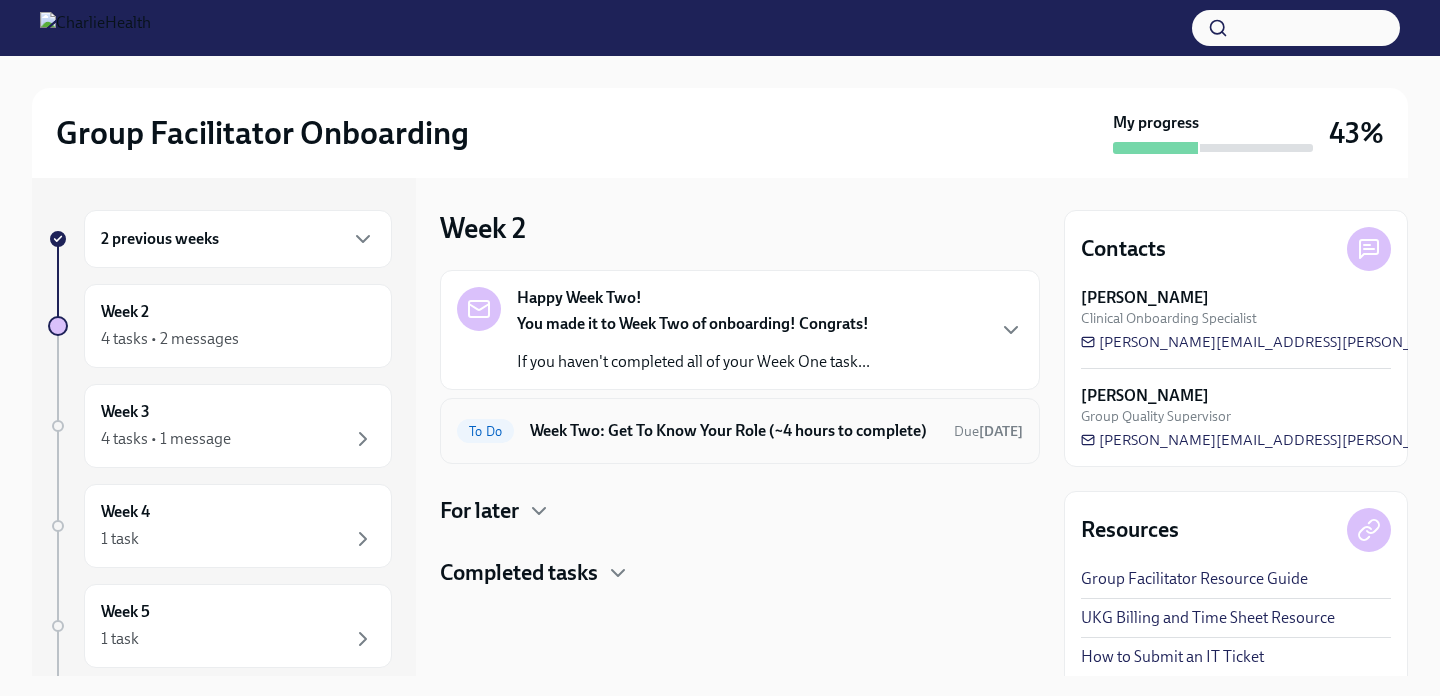 click on "Week Two: Get To Know Your Role (~4 hours to complete)" at bounding box center (734, 431) 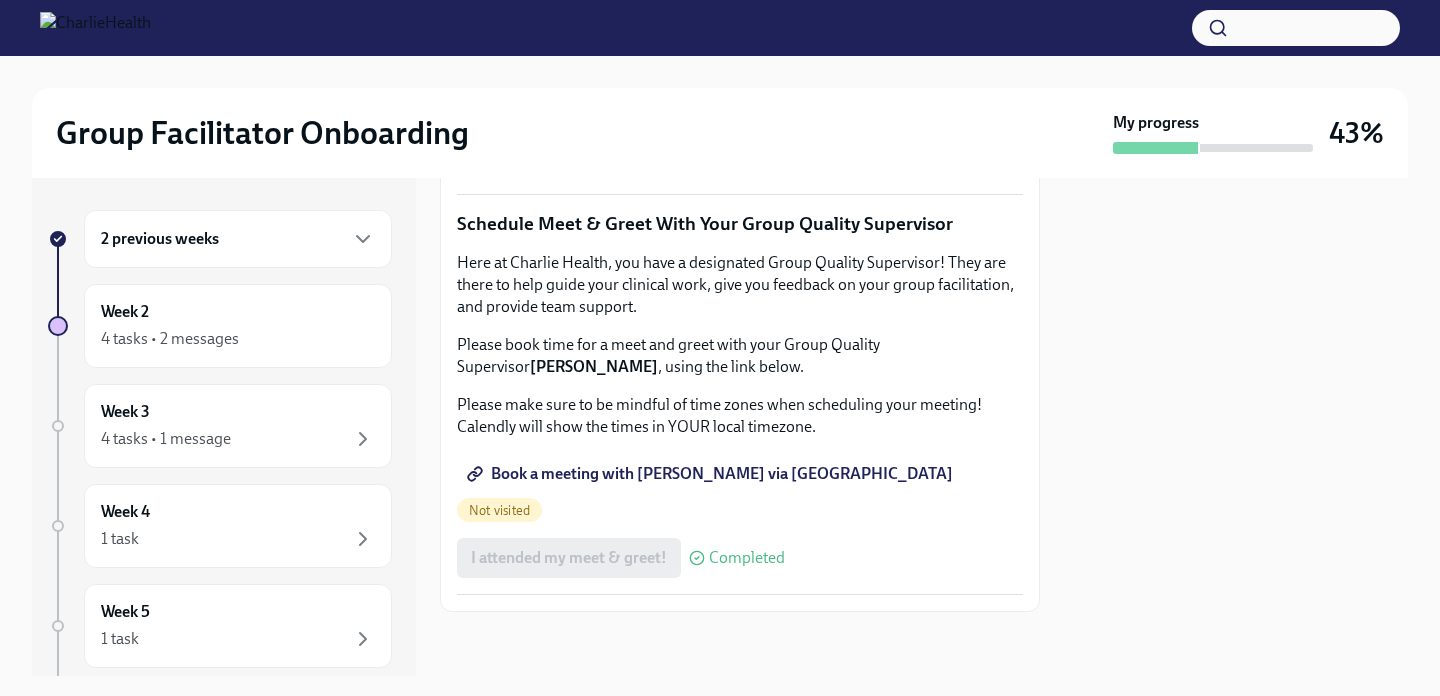 scroll, scrollTop: 2002, scrollLeft: 0, axis: vertical 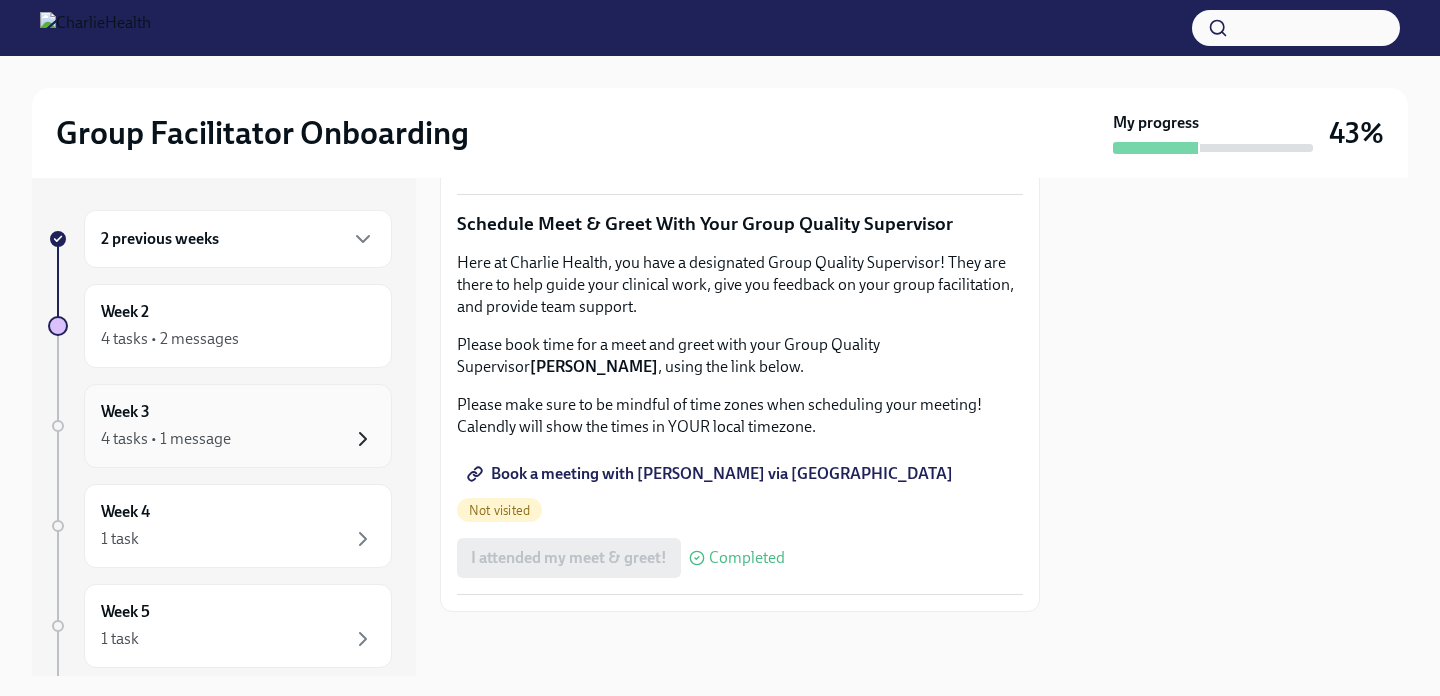 click 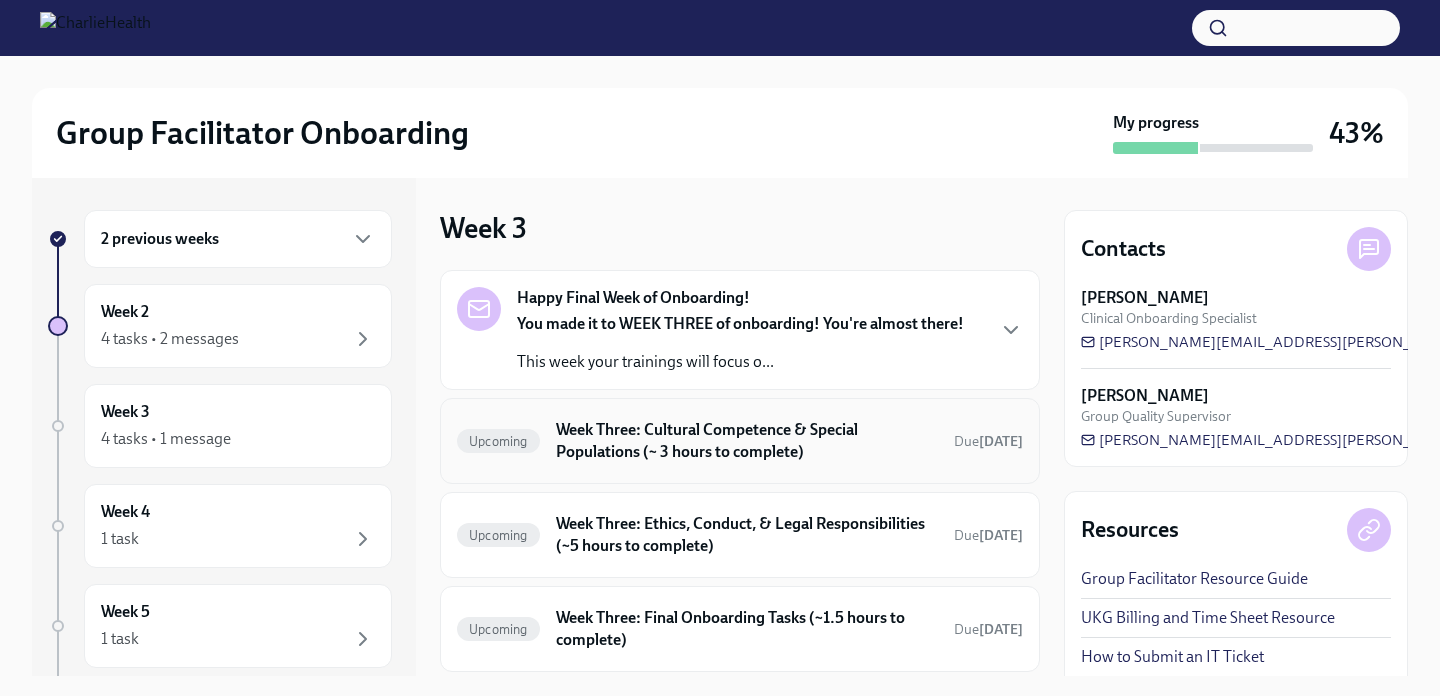 click on "Week Three: Cultural Competence & Special Populations (~ 3 hours to complete)" at bounding box center (747, 441) 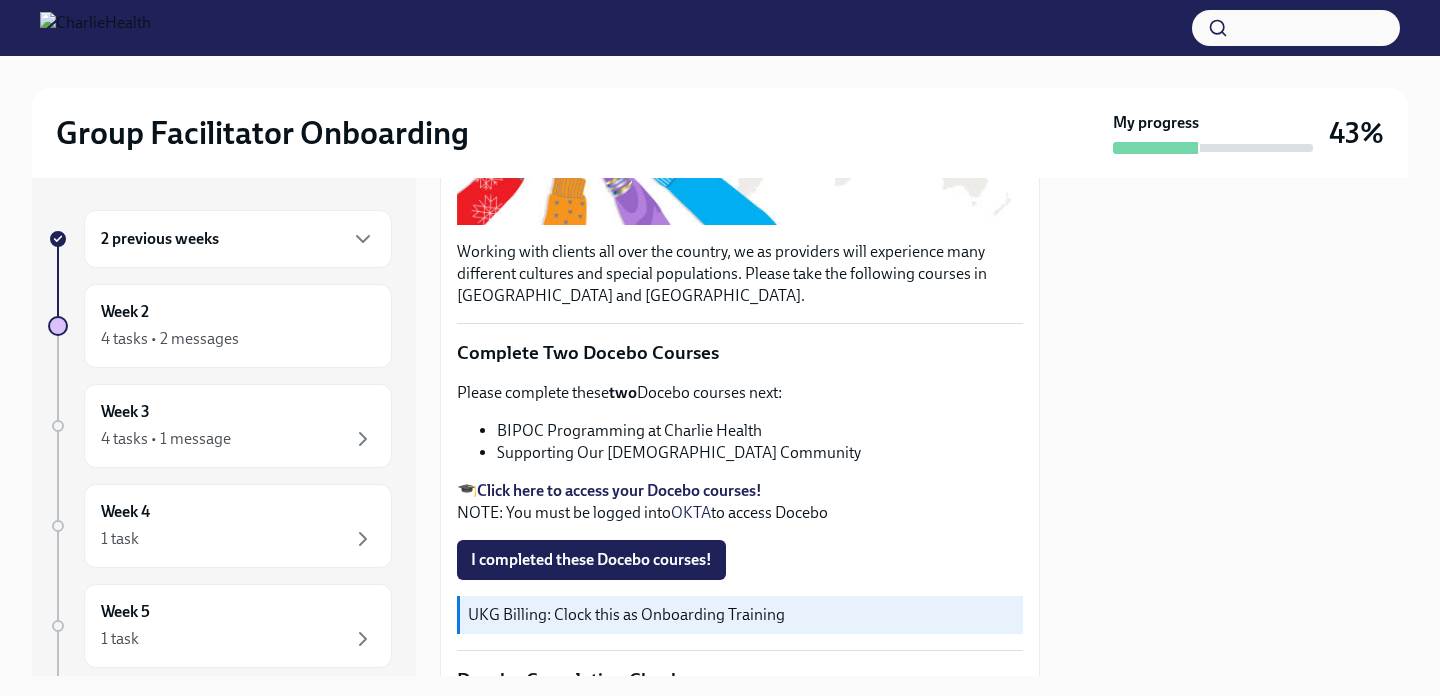 scroll, scrollTop: 487, scrollLeft: 0, axis: vertical 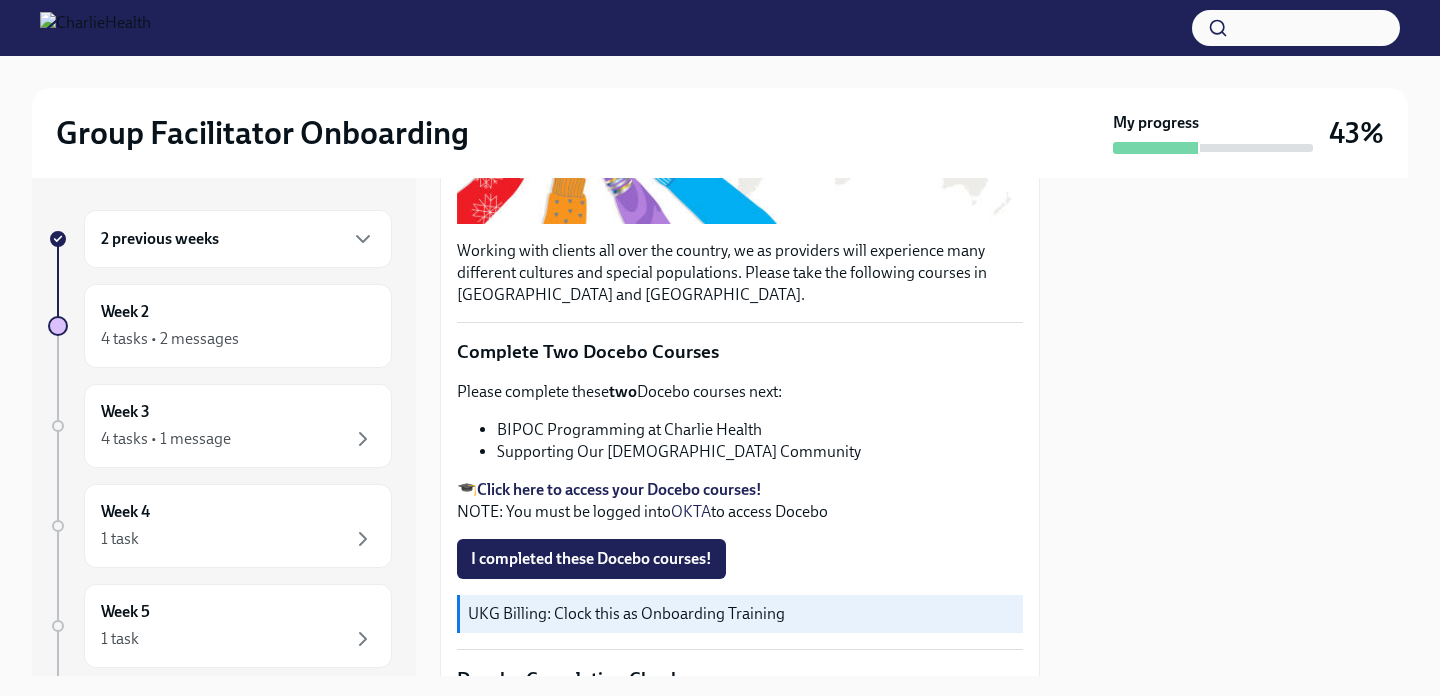 click on "Click here to access your Docebo courses!" at bounding box center [619, 489] 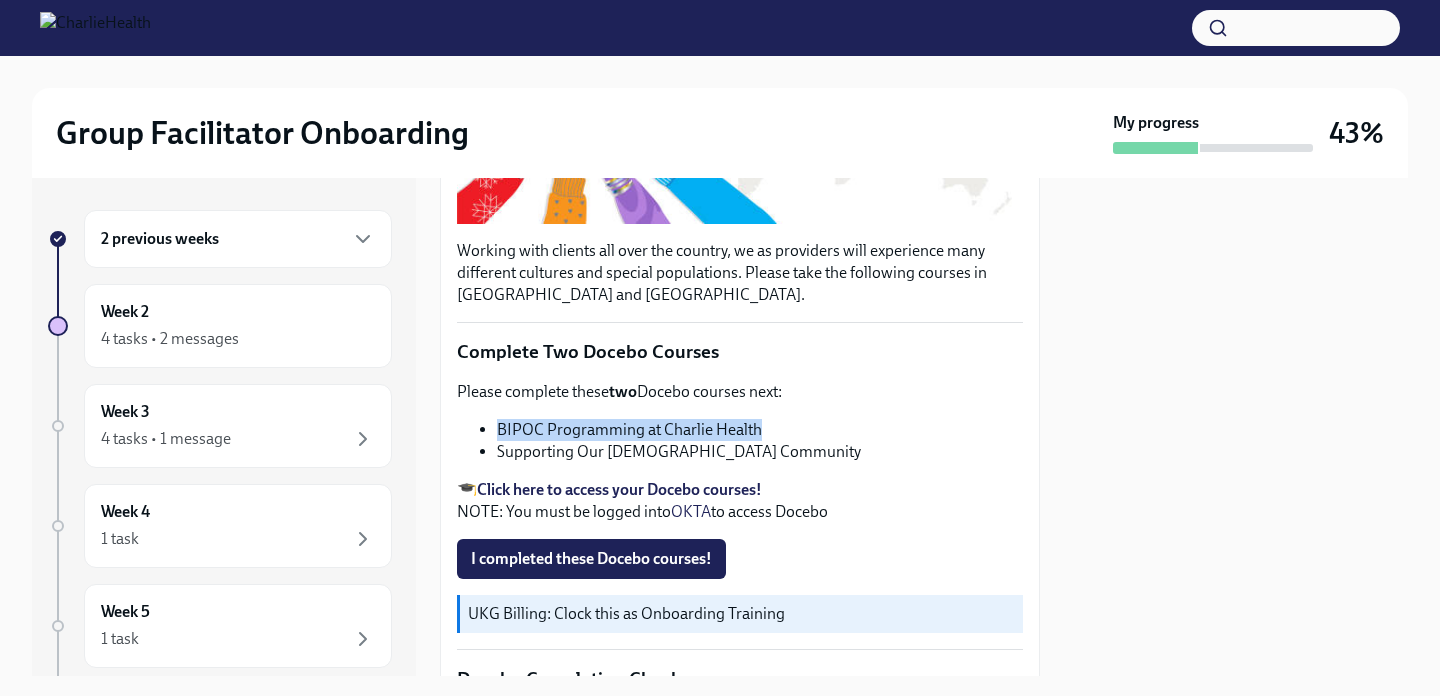drag, startPoint x: 497, startPoint y: 432, endPoint x: 827, endPoint y: 429, distance: 330.01364 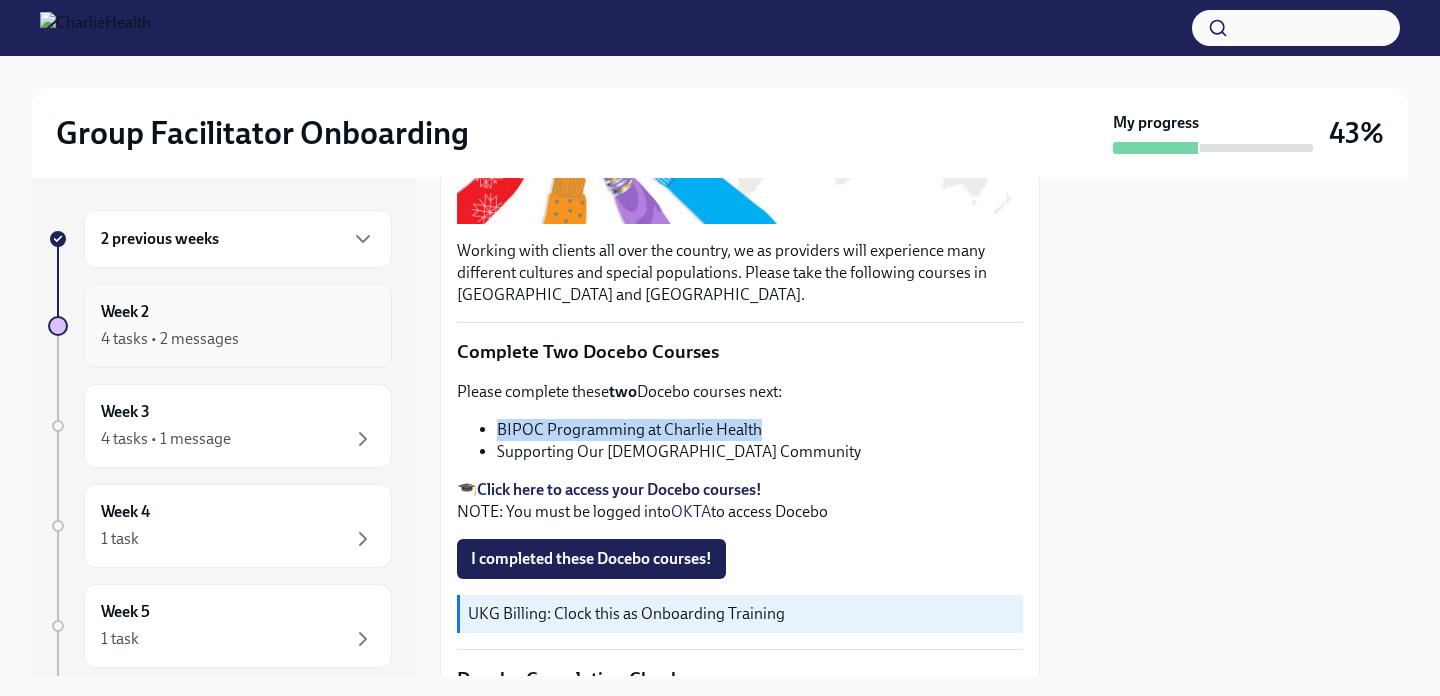 click on "4 tasks • 2 messages" at bounding box center (238, 339) 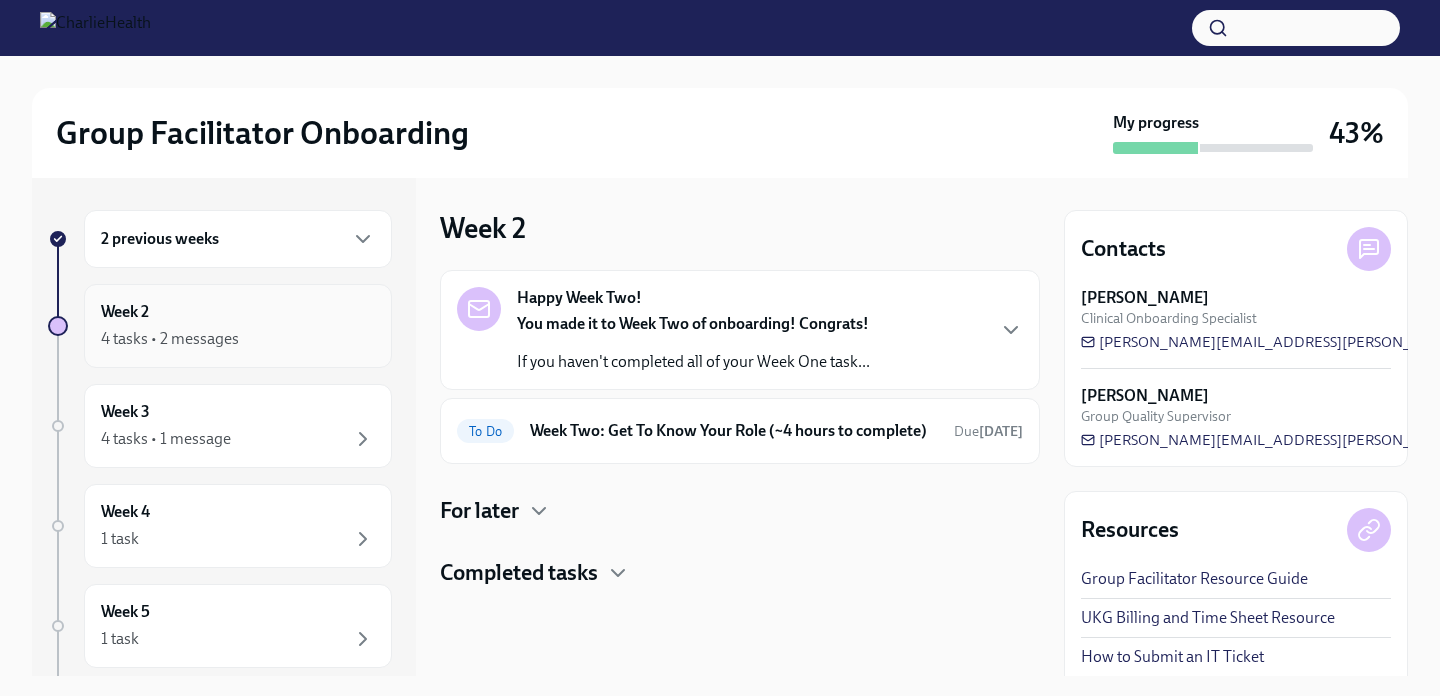 click on "Week 2 4 tasks • 2 messages" at bounding box center (238, 326) 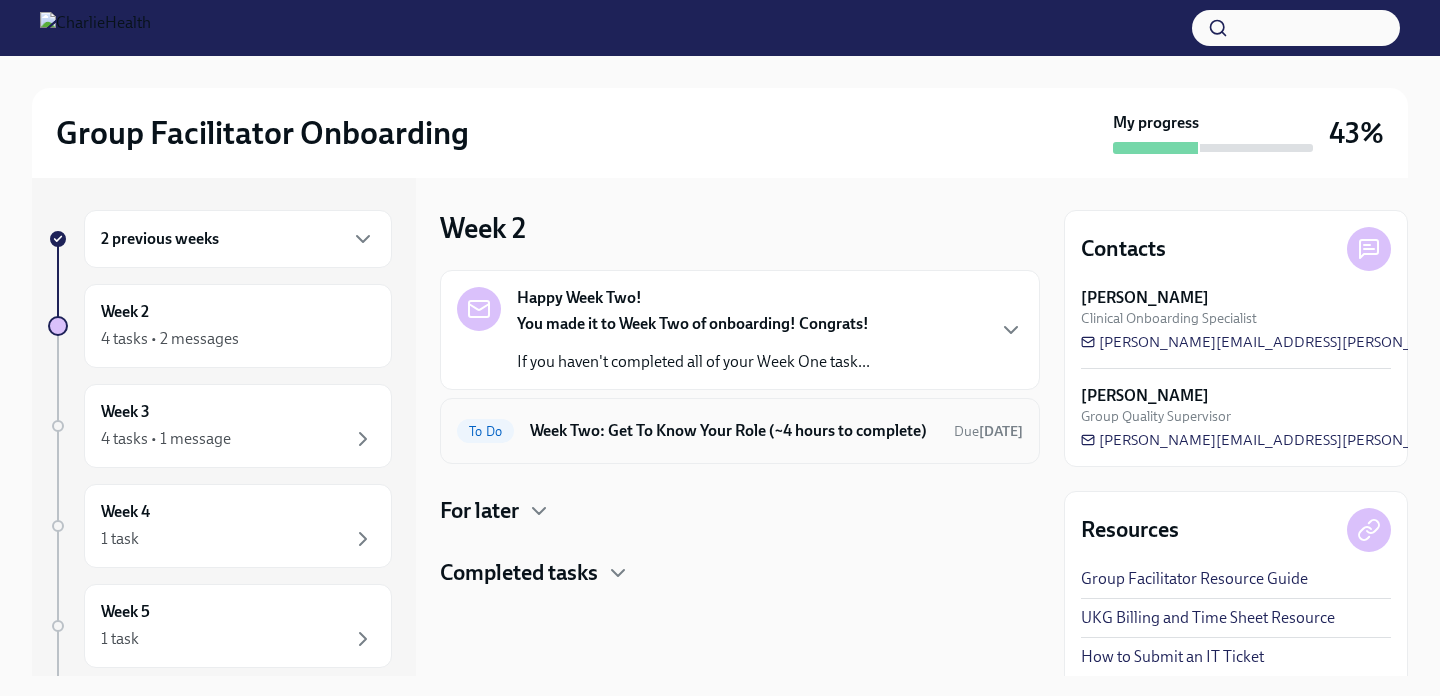 click on "Week Two: Get To Know Your Role (~4 hours to complete)" at bounding box center [734, 431] 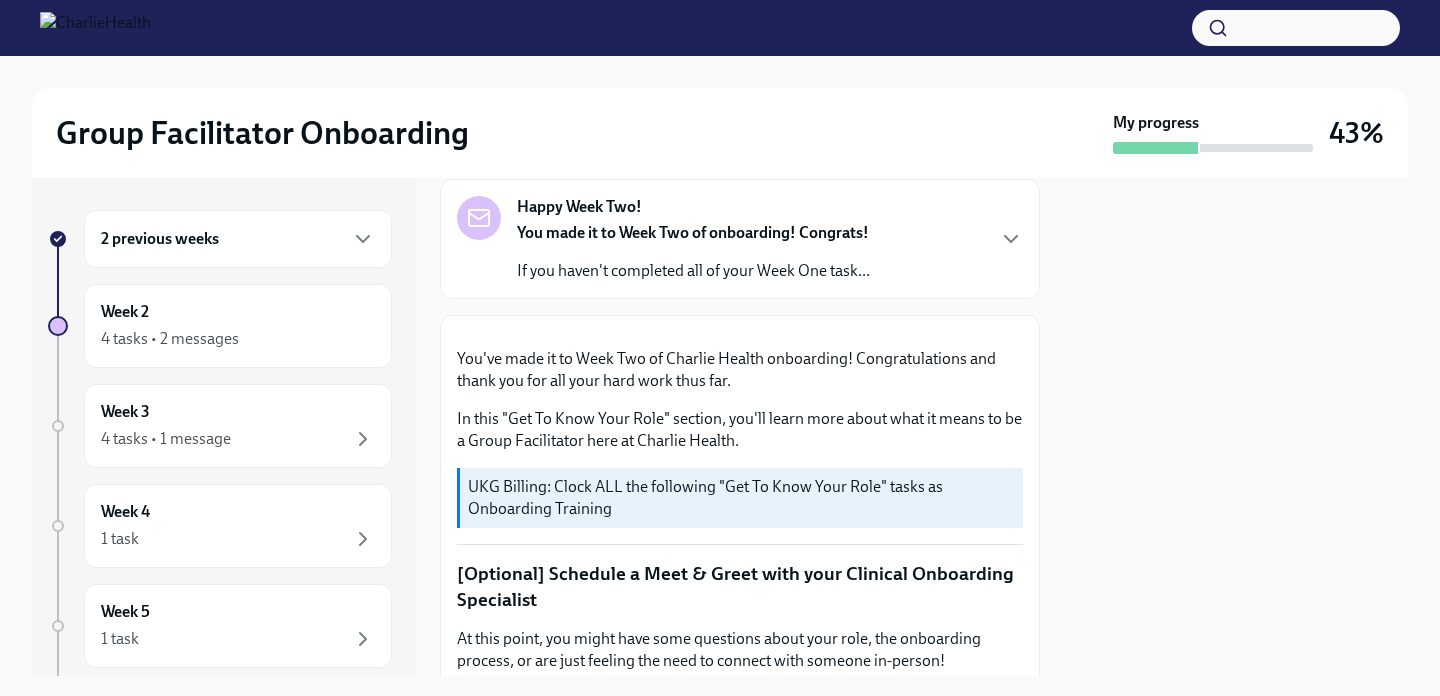 scroll, scrollTop: 0, scrollLeft: 0, axis: both 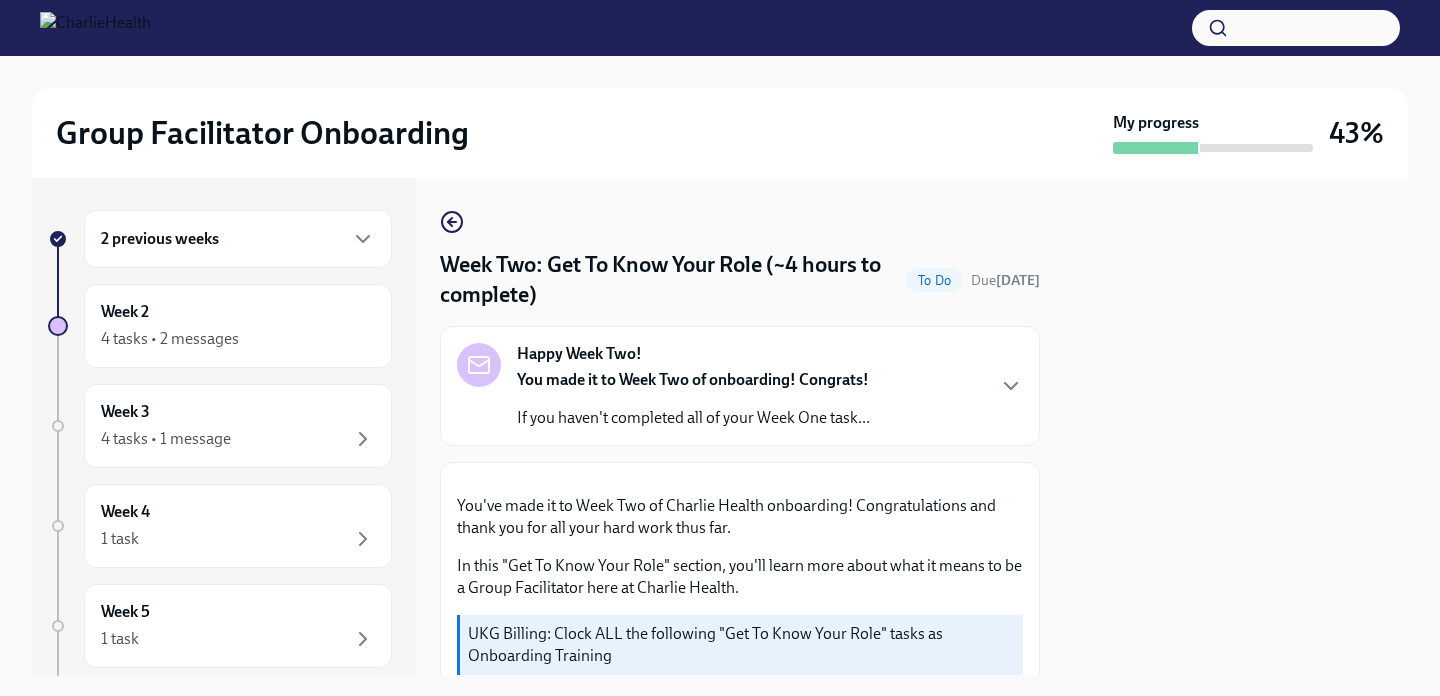 click on "You made it to Week Two of onboarding! Congrats!" at bounding box center [693, 380] 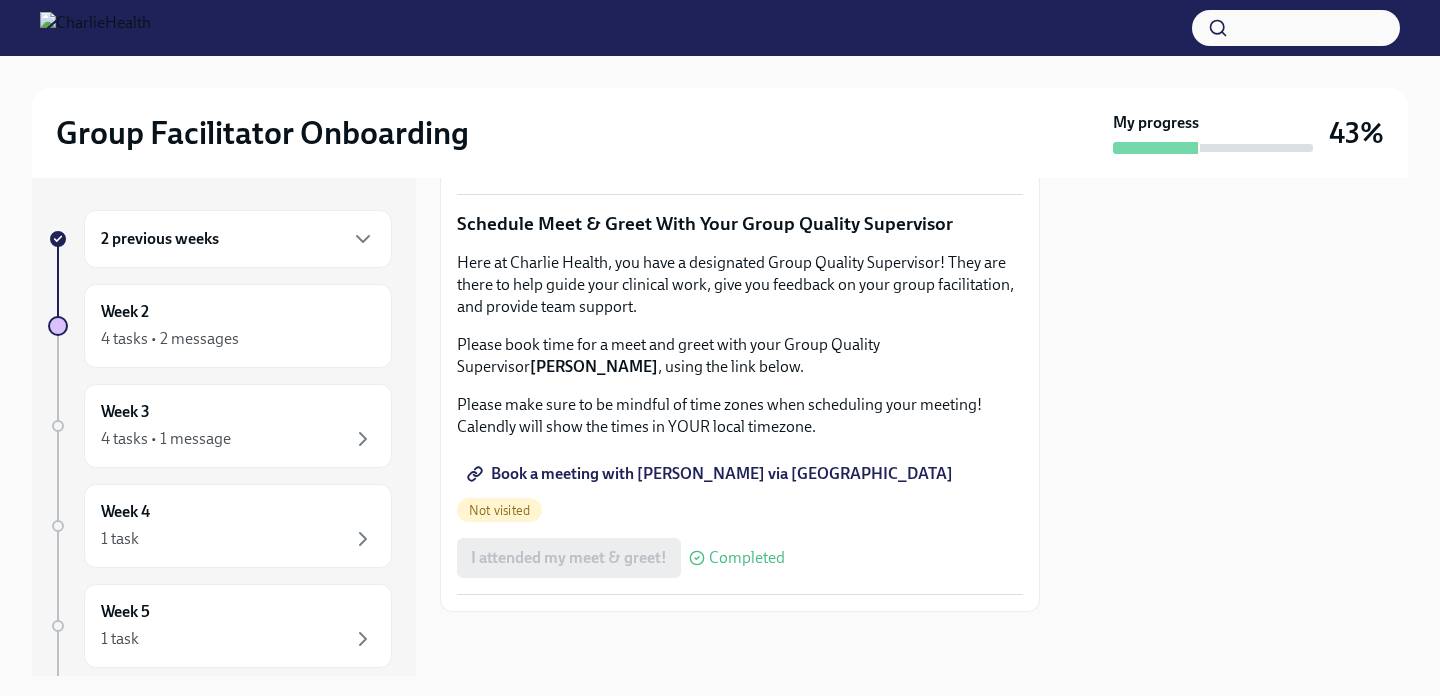 scroll, scrollTop: 2665, scrollLeft: 0, axis: vertical 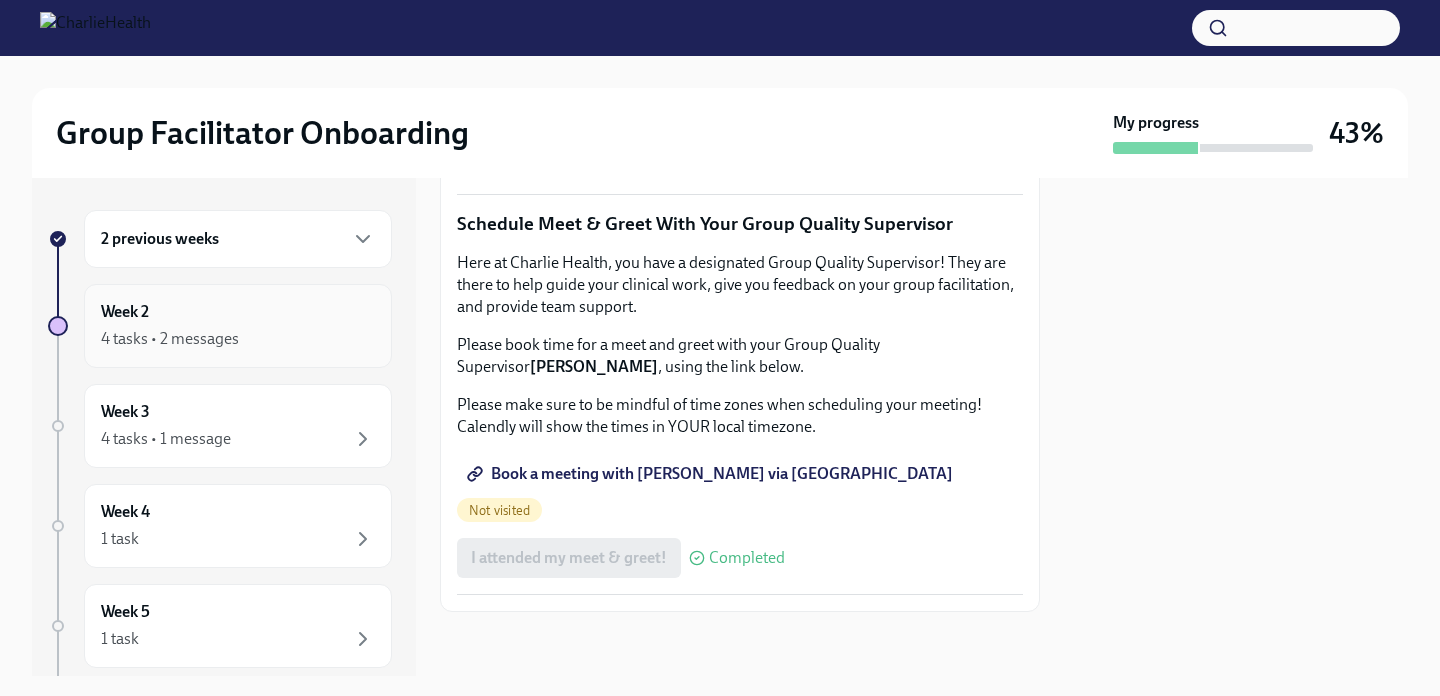 click on "4 tasks • 2 messages" at bounding box center (238, 339) 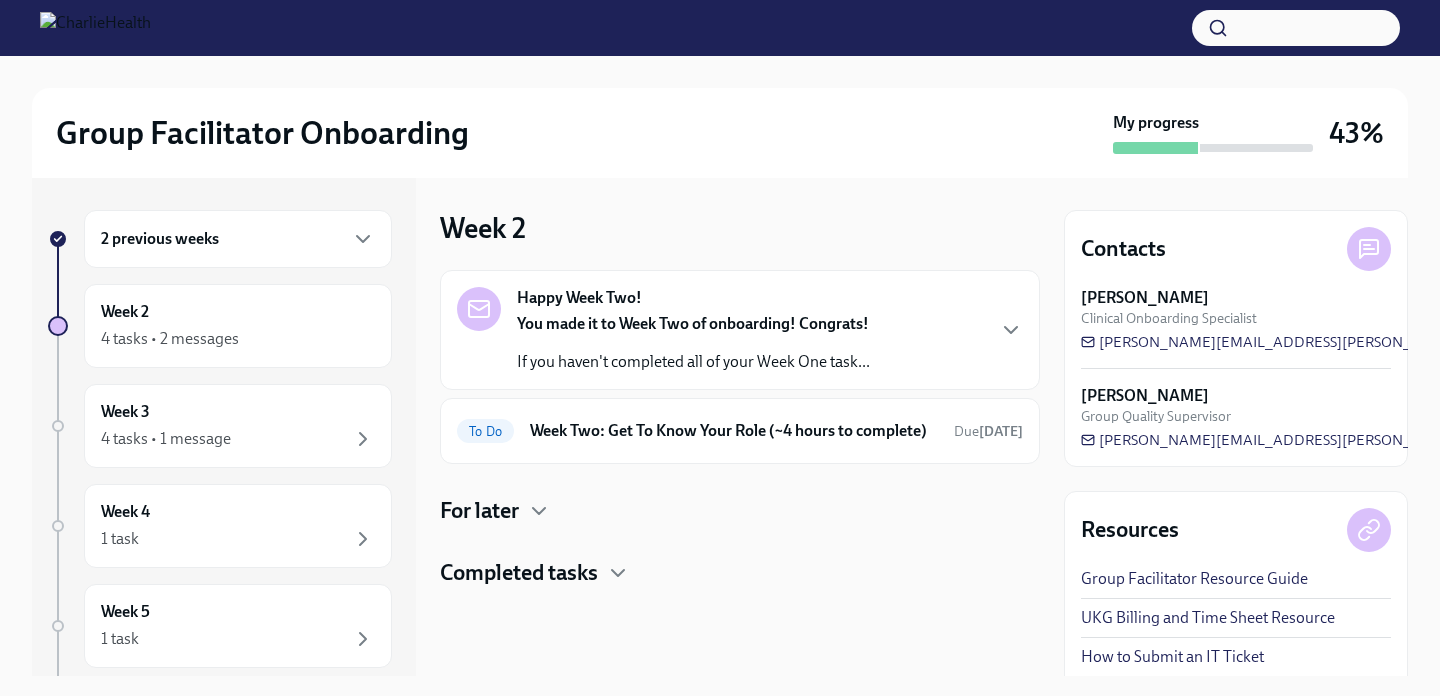 click on "4 tasks • 2 messages" at bounding box center [238, 339] 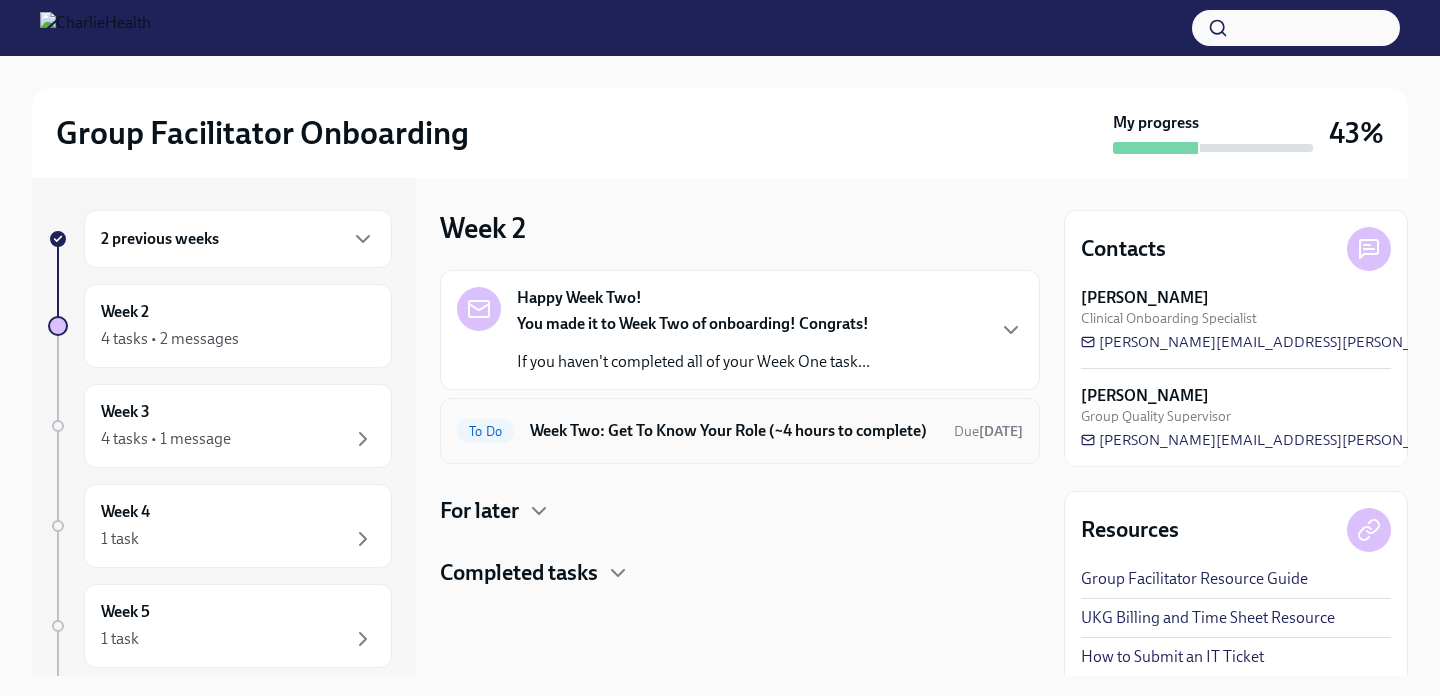 click on "To Do Week Two: Get To Know Your Role (~4 hours to complete) Due  [DATE]" at bounding box center (740, 431) 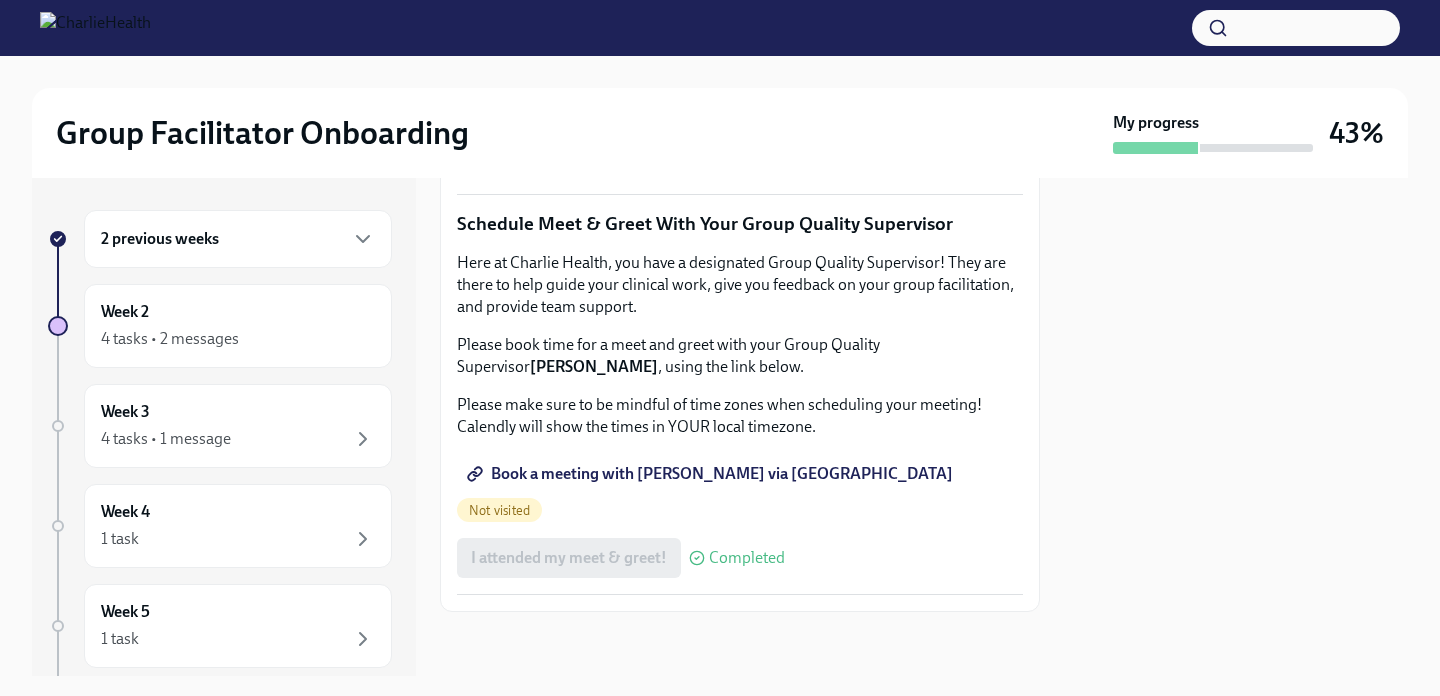 scroll, scrollTop: 2002, scrollLeft: 0, axis: vertical 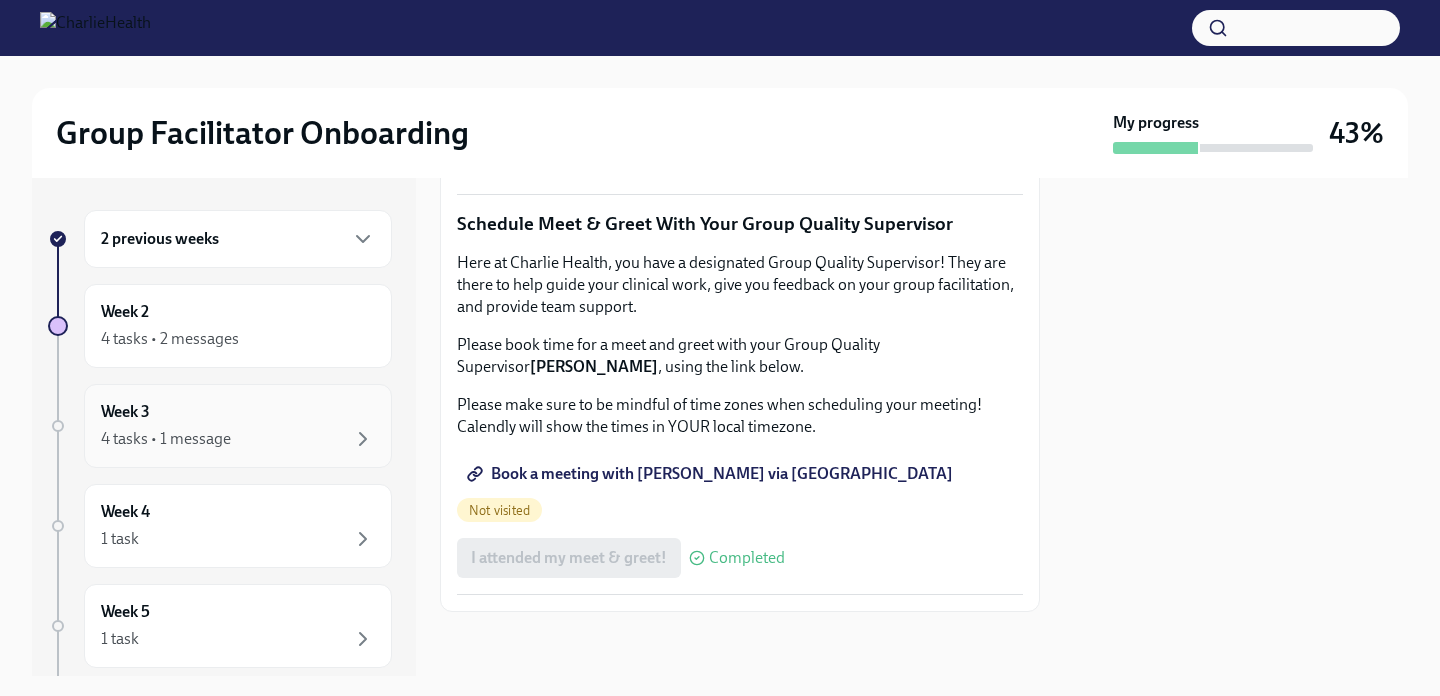 click on "4 tasks • 1 message" at bounding box center [238, 439] 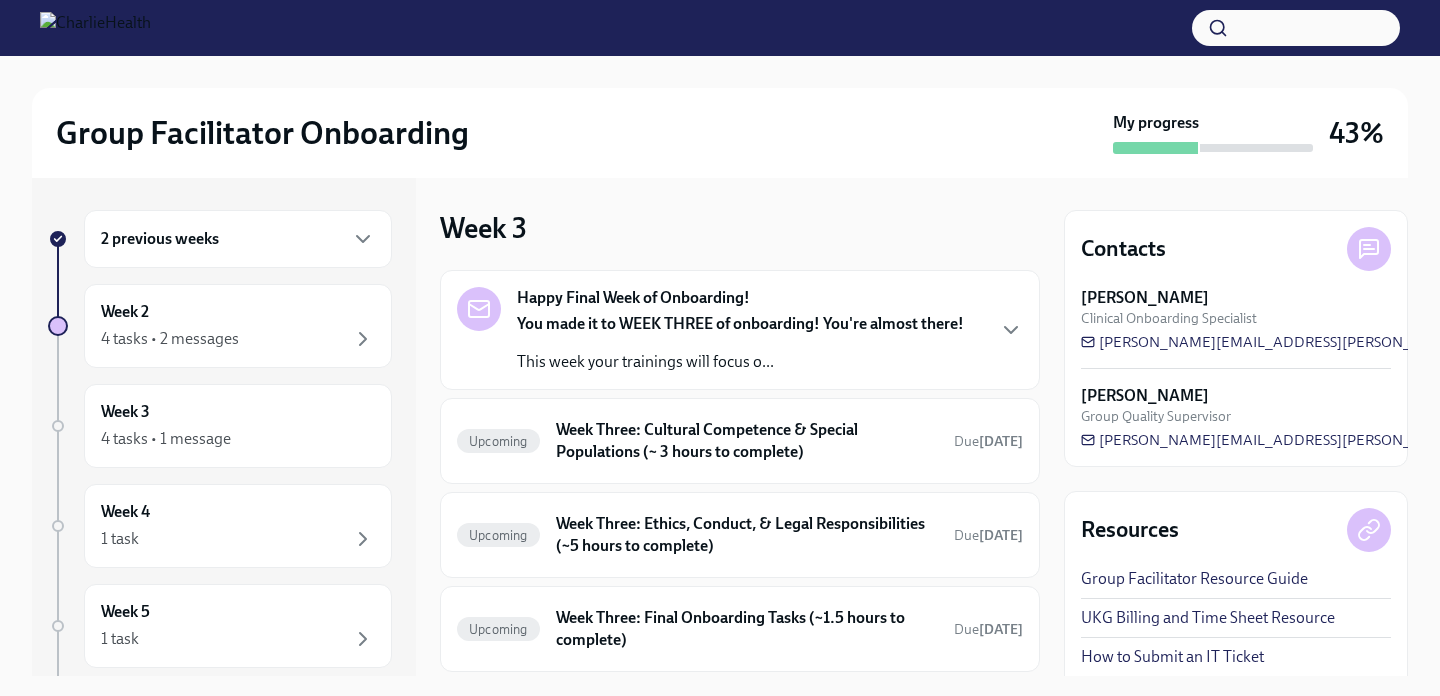 scroll, scrollTop: 25, scrollLeft: 0, axis: vertical 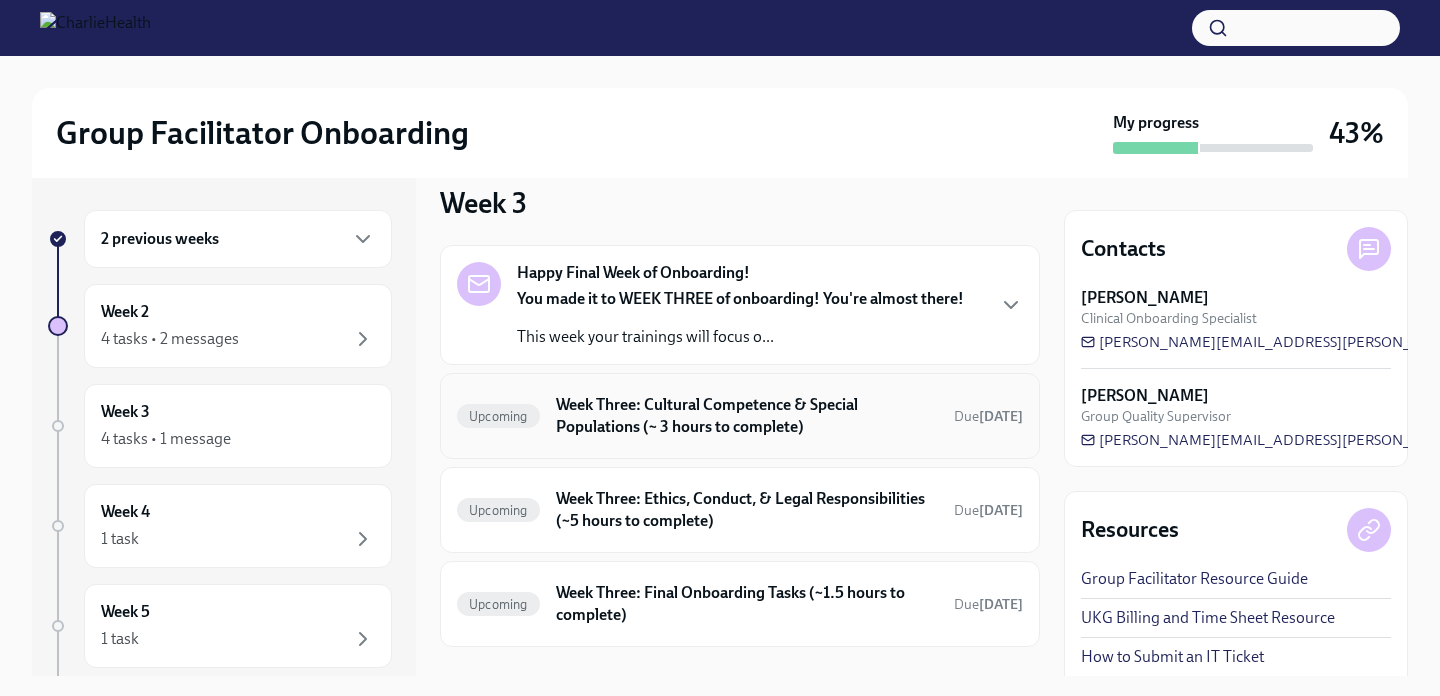 click on "Week Three: Cultural Competence & Special Populations (~ 3 hours to complete)" at bounding box center [747, 416] 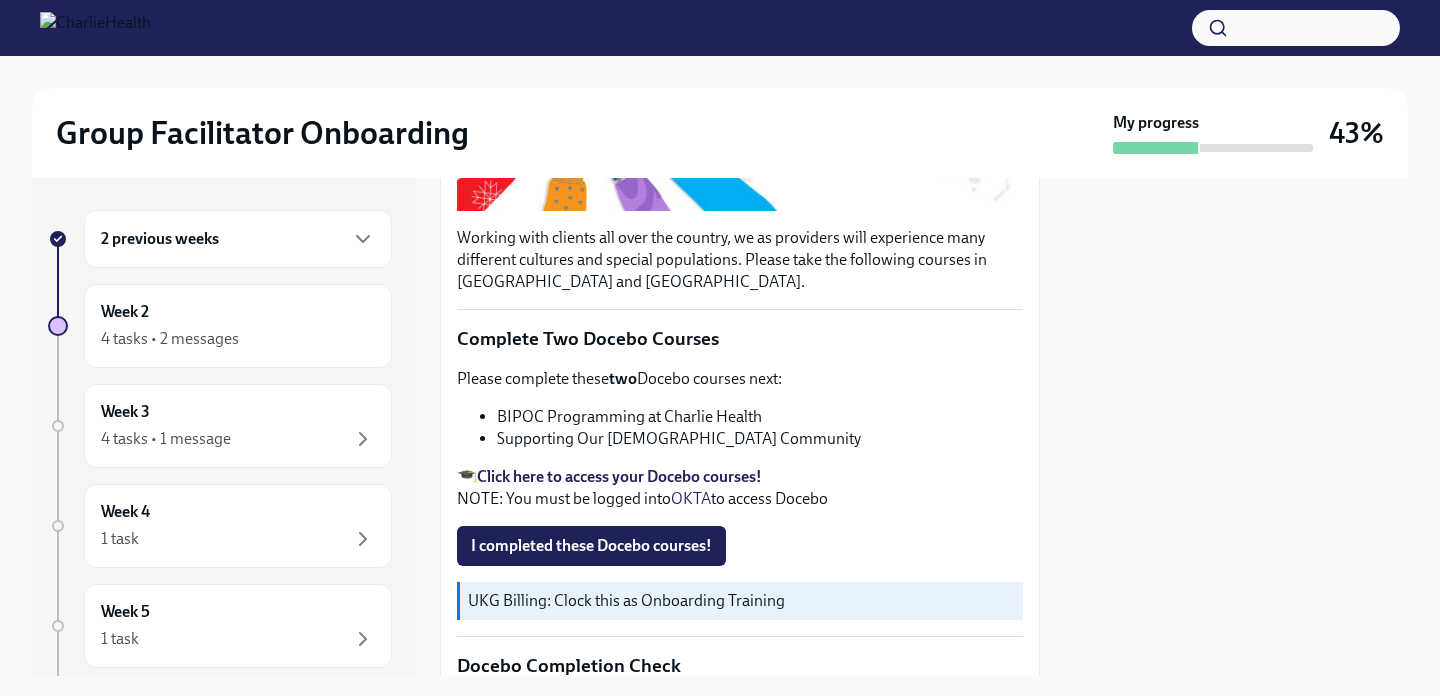 scroll, scrollTop: 502, scrollLeft: 0, axis: vertical 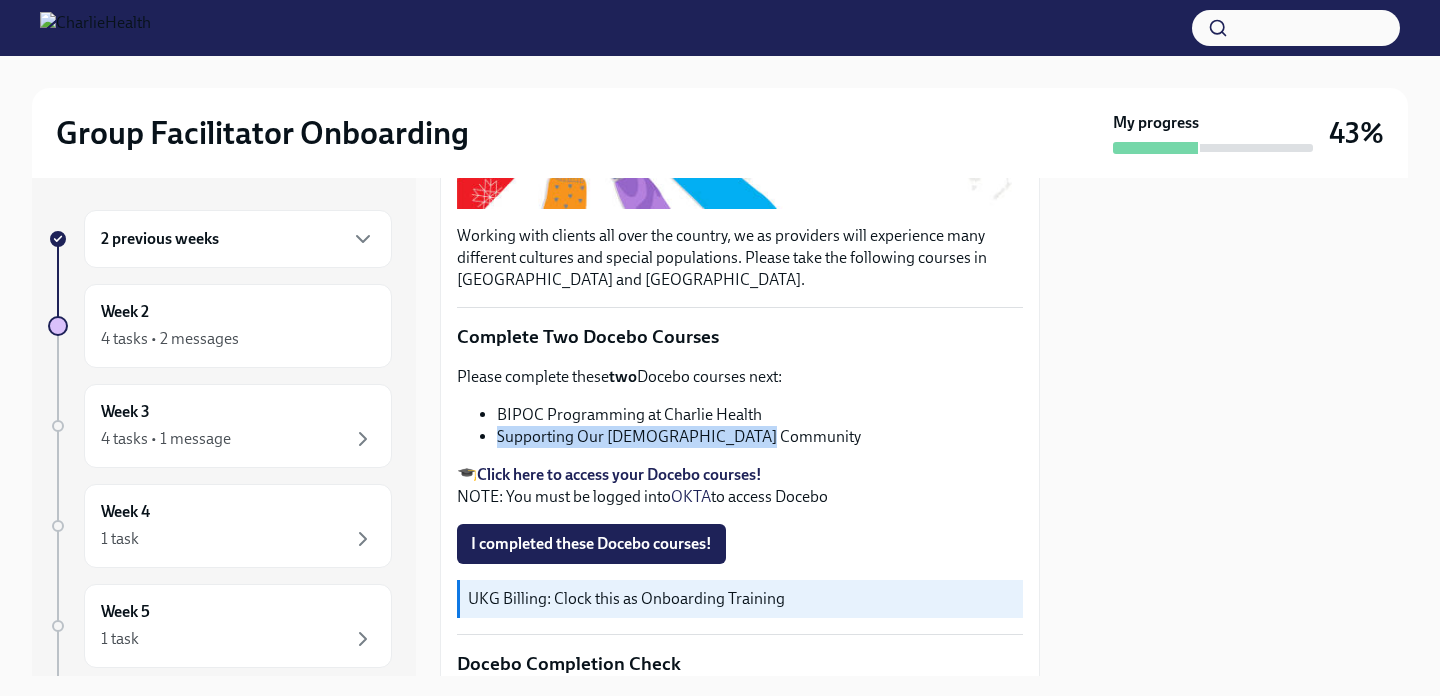 drag, startPoint x: 498, startPoint y: 438, endPoint x: 785, endPoint y: 447, distance: 287.14108 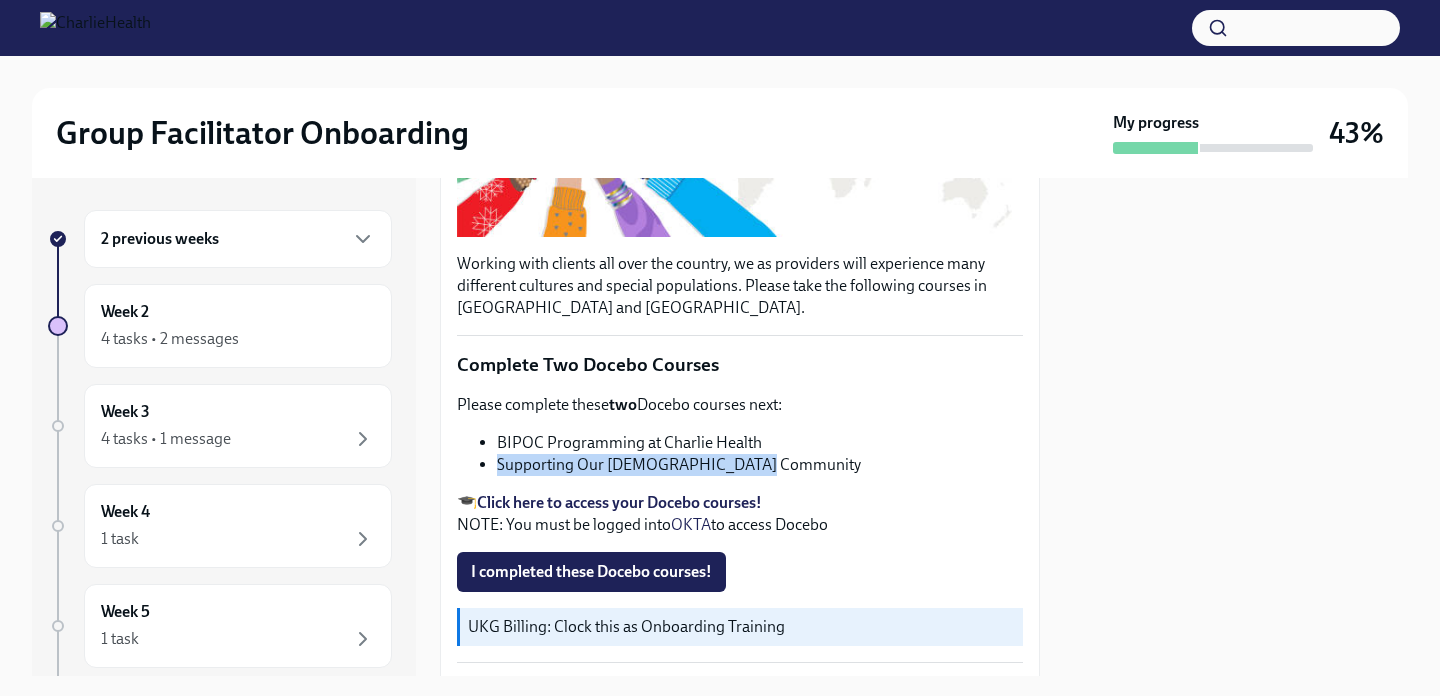scroll, scrollTop: 531, scrollLeft: 0, axis: vertical 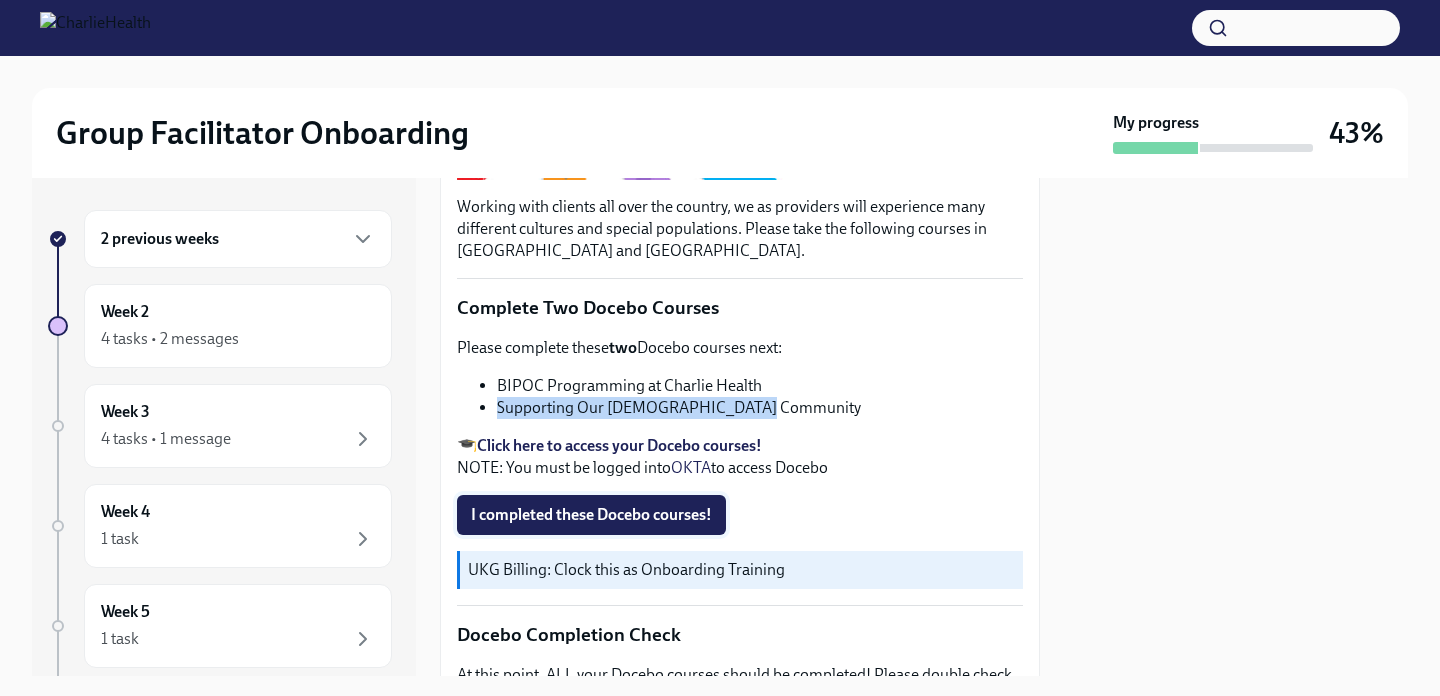 click on "I completed these Docebo courses!" at bounding box center (591, 515) 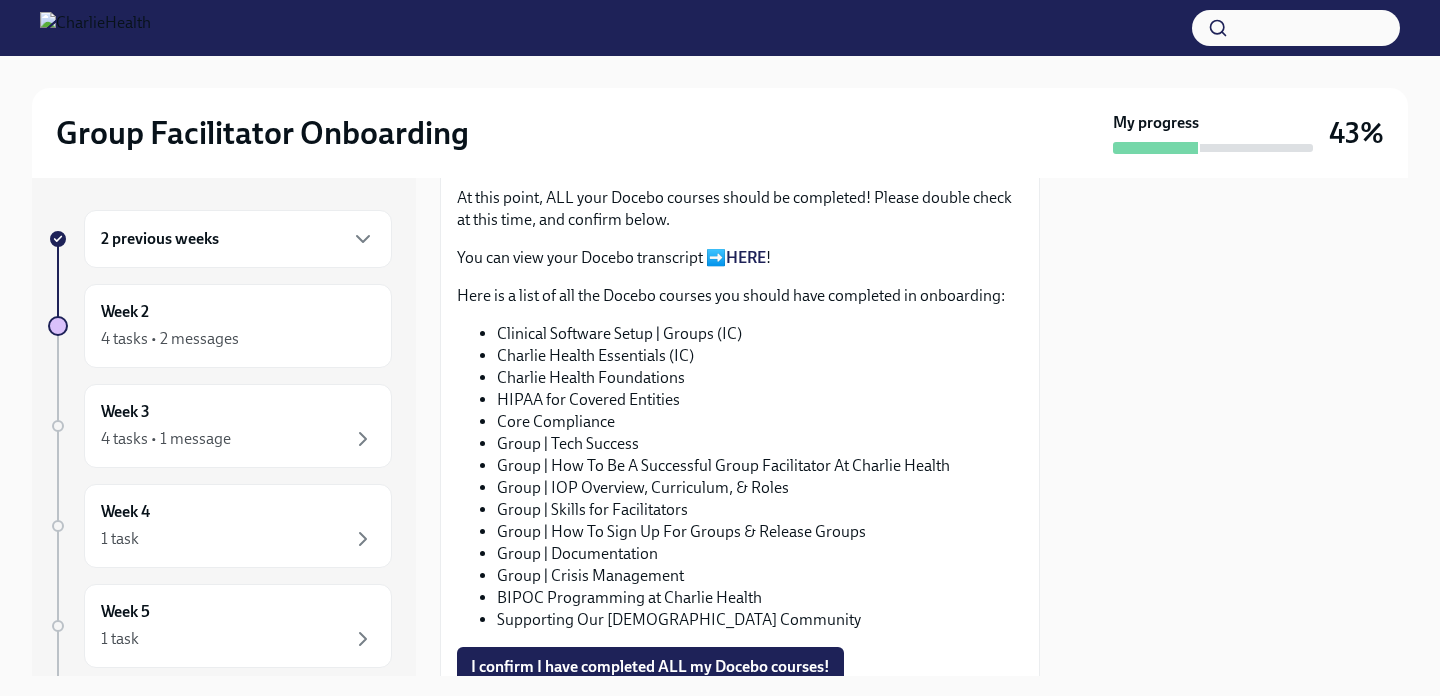 scroll, scrollTop: 1001, scrollLeft: 0, axis: vertical 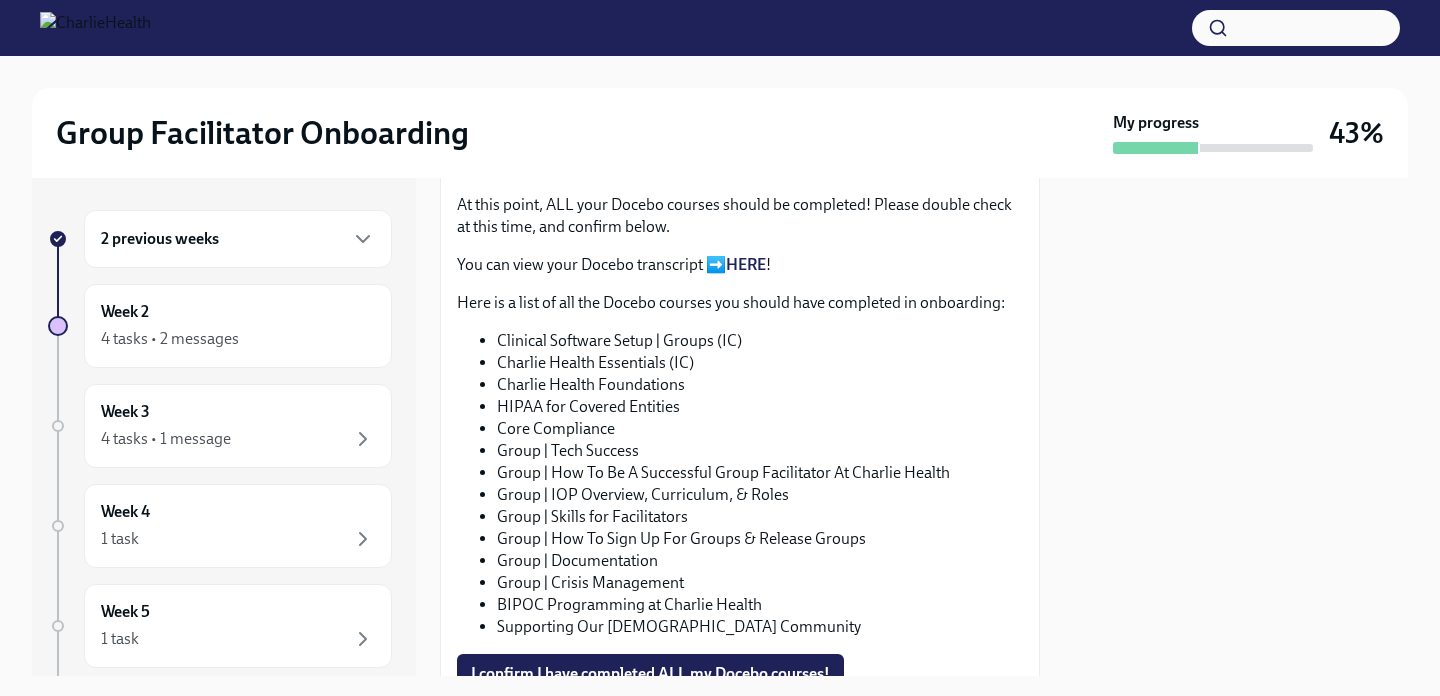click on "HERE" at bounding box center [746, 264] 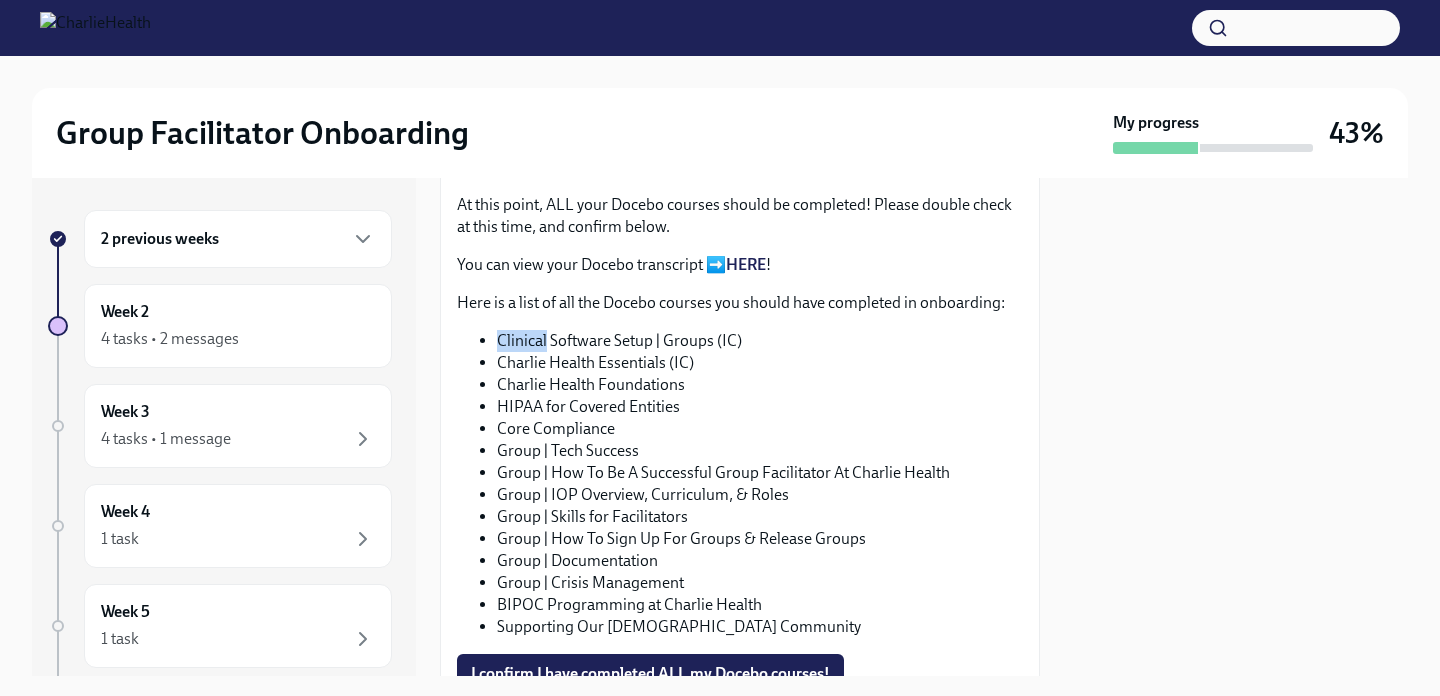 click on "Clinical Software Setup | Groups (IC)" at bounding box center [760, 341] 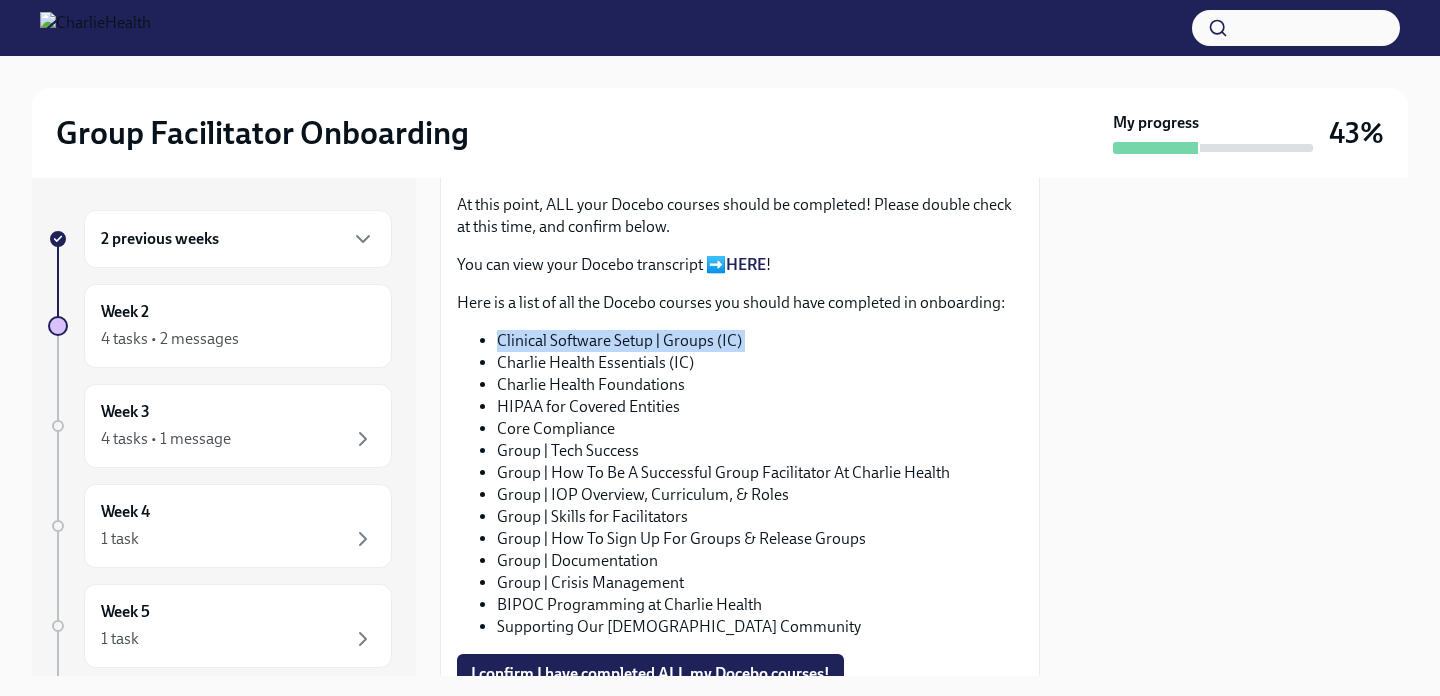 click on "Clinical Software Setup | Groups (IC)" at bounding box center [760, 341] 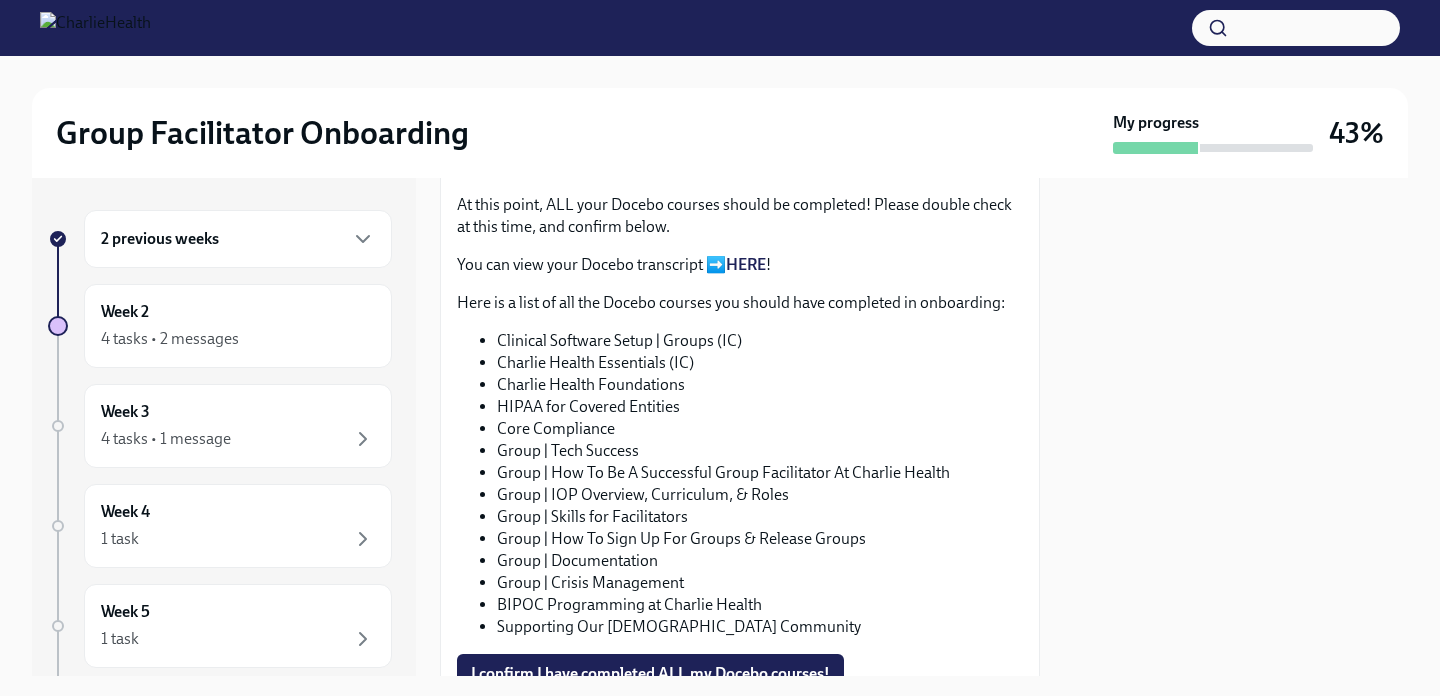click on "Charlie Health Essentials (IC)" at bounding box center [760, 363] 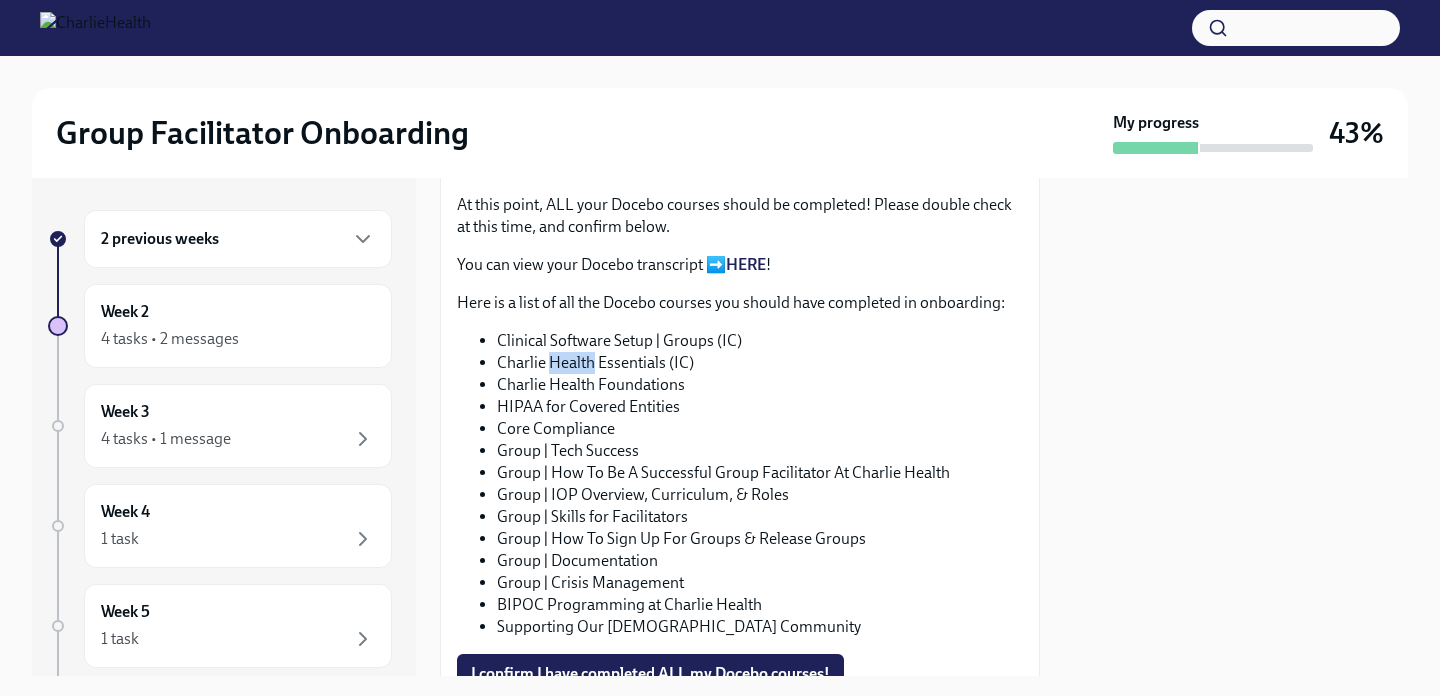 click on "Charlie Health Essentials (IC)" at bounding box center [760, 363] 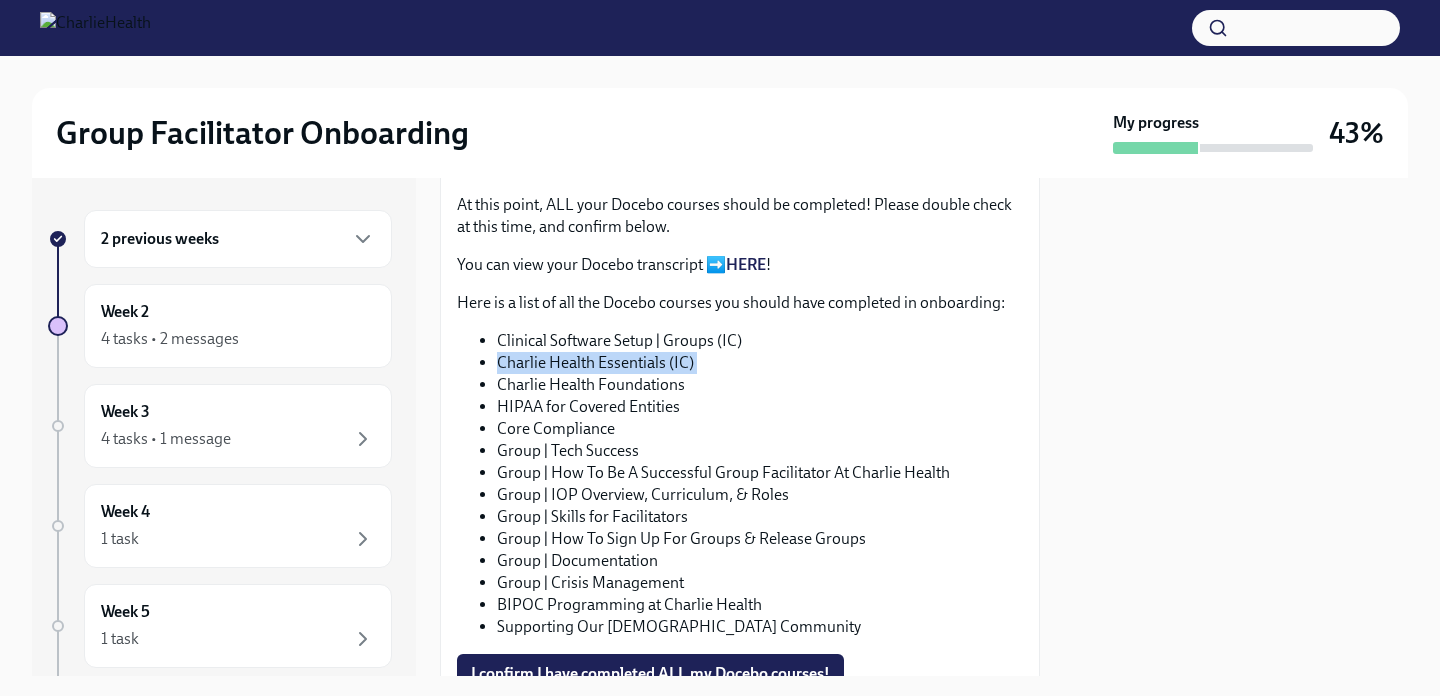 click on "Charlie Health Essentials (IC)" at bounding box center [760, 363] 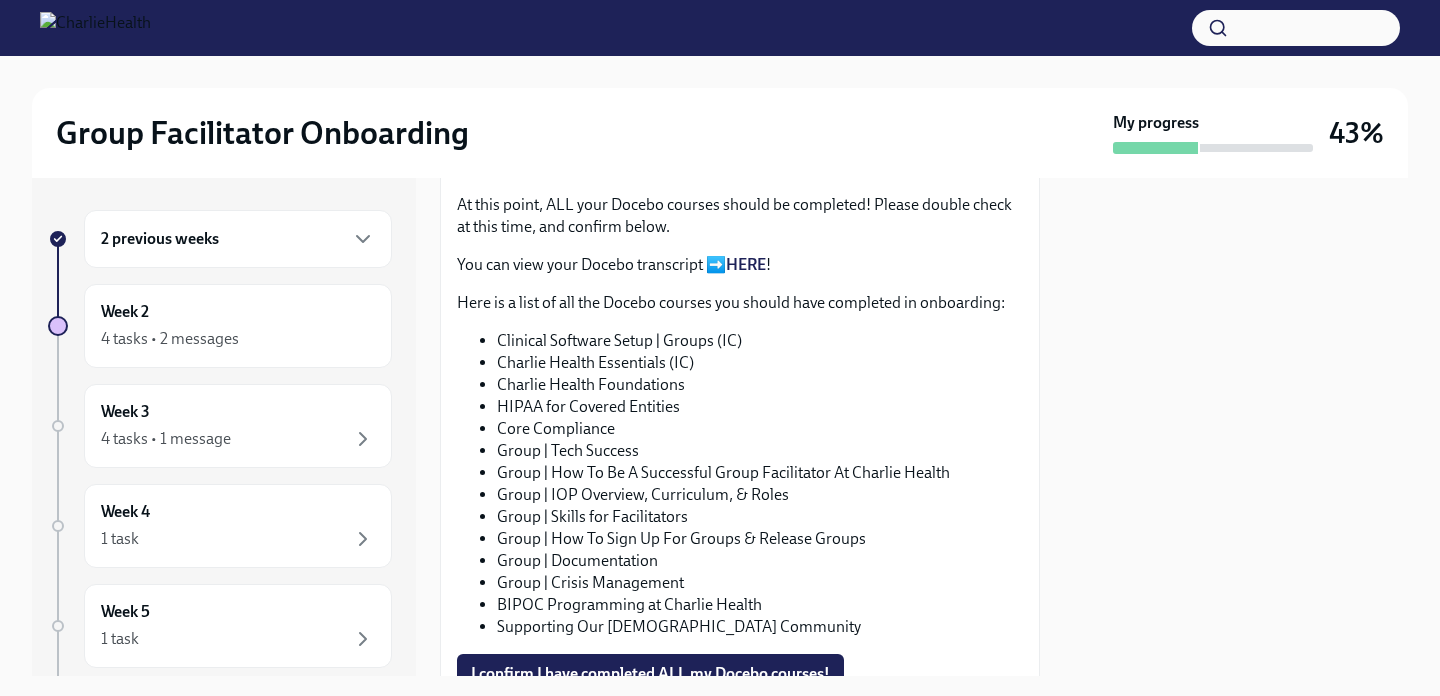 click on "Charlie Health Foundations" at bounding box center (760, 385) 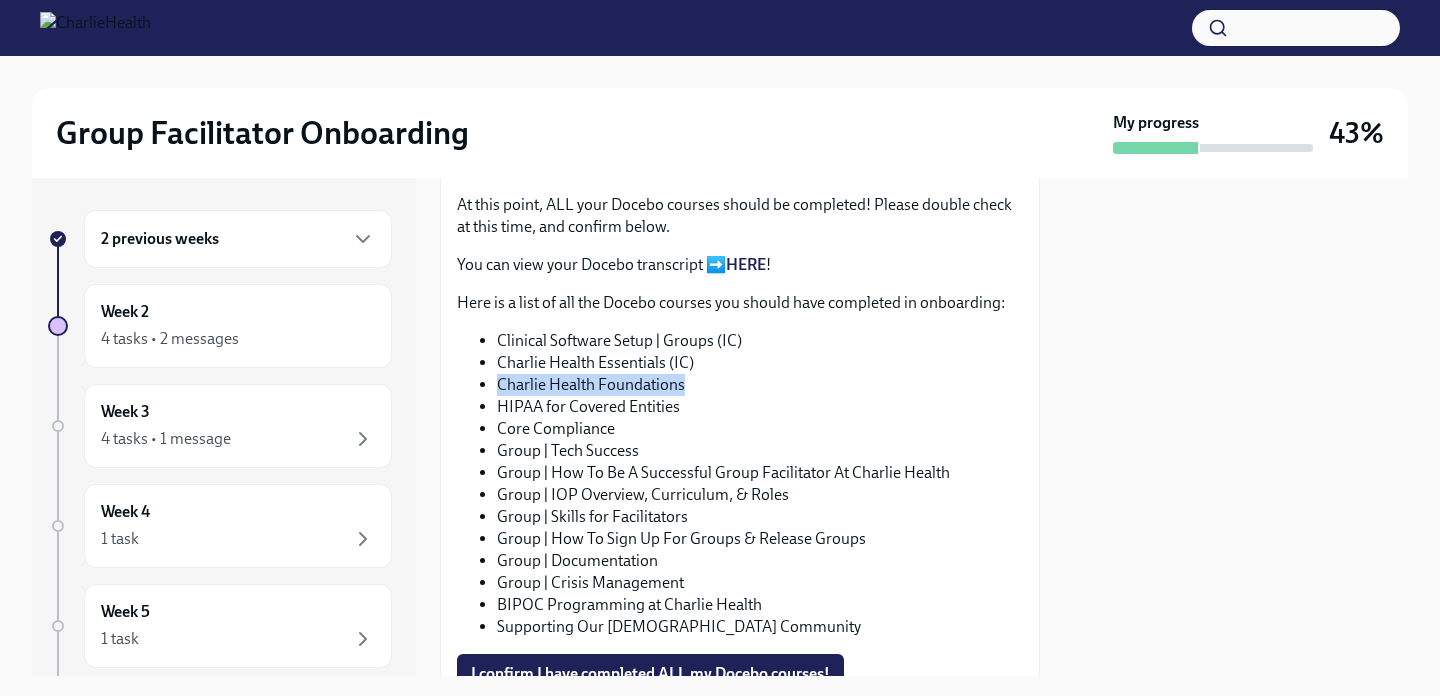 drag, startPoint x: 497, startPoint y: 382, endPoint x: 683, endPoint y: 384, distance: 186.01076 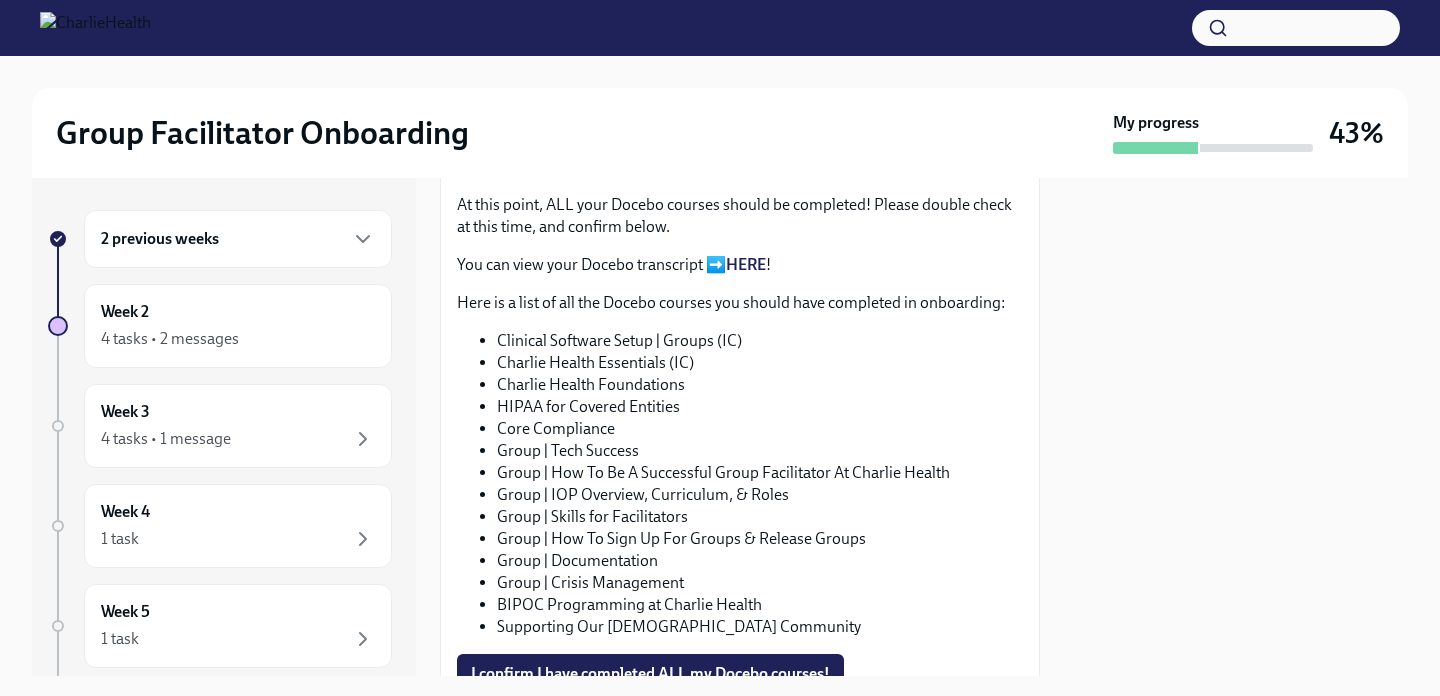 click on "HIPAA for Covered Entities" at bounding box center [760, 407] 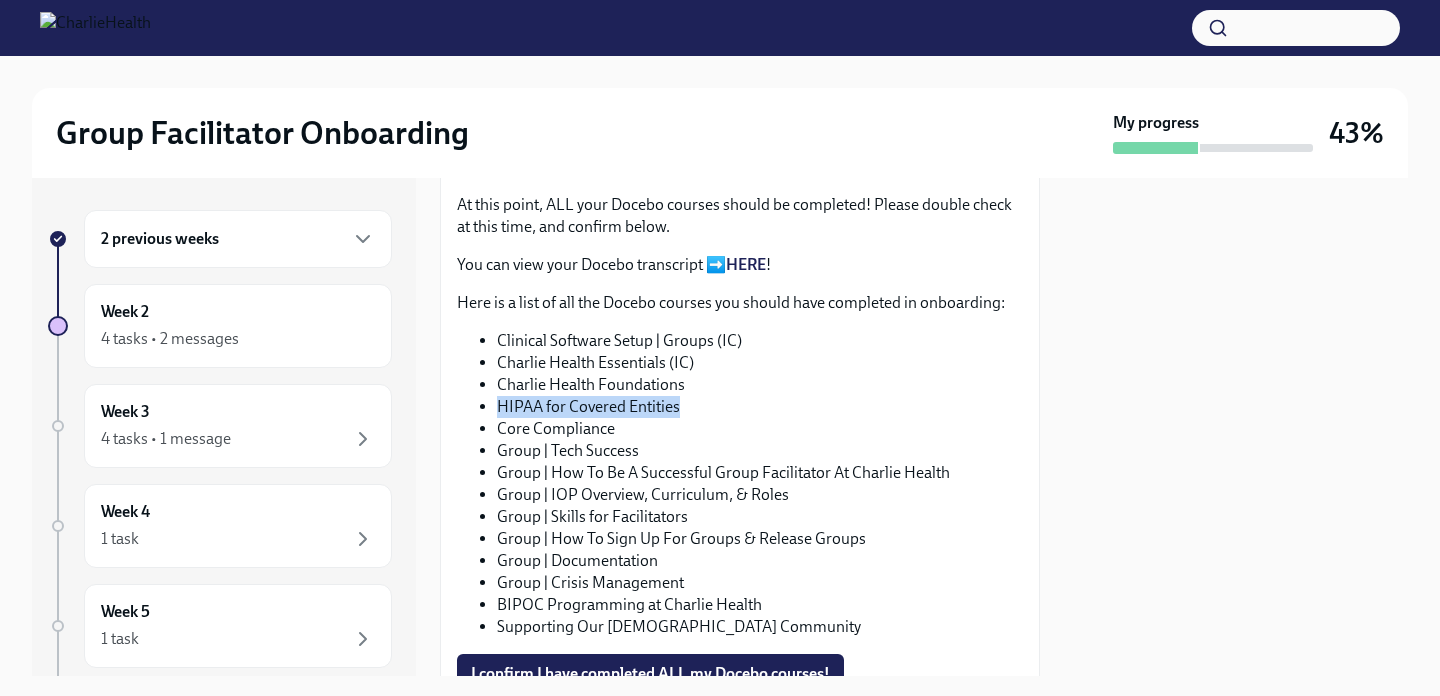 drag, startPoint x: 497, startPoint y: 407, endPoint x: 701, endPoint y: 409, distance: 204.0098 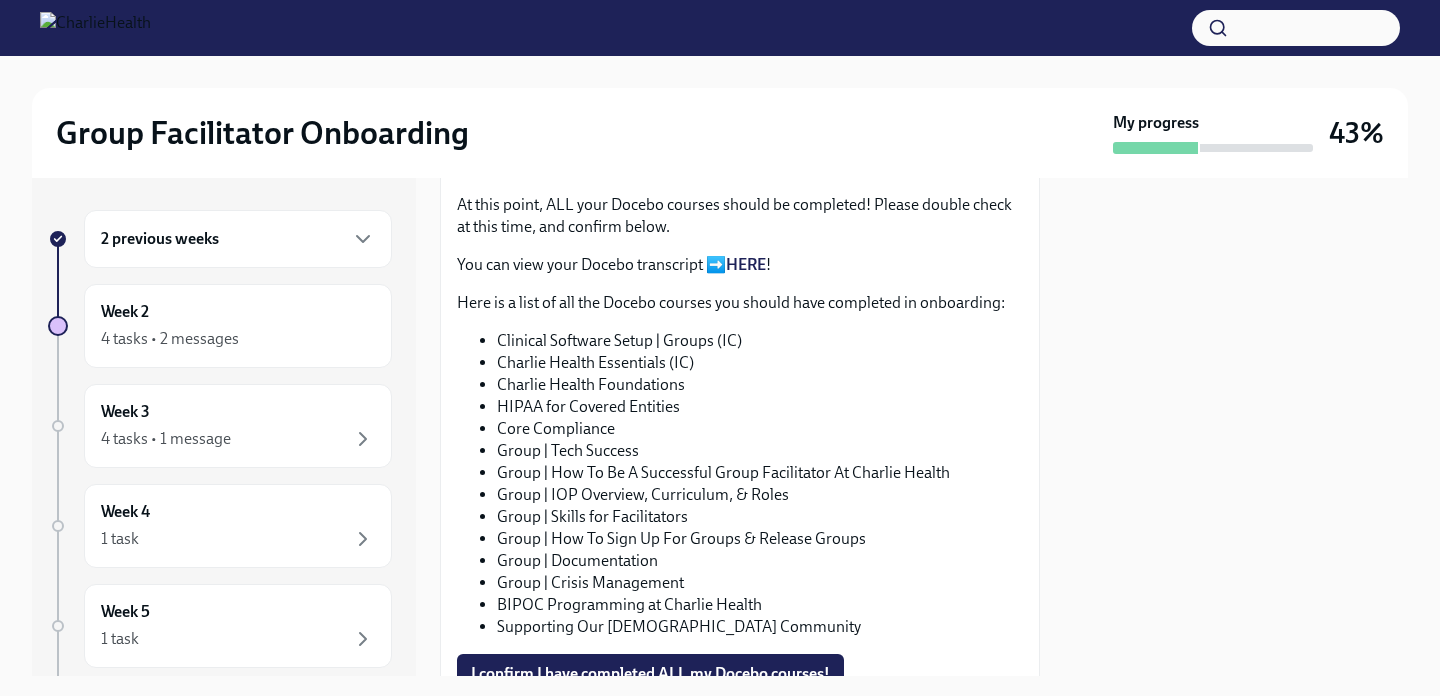 click on "Core Compliance" at bounding box center (760, 429) 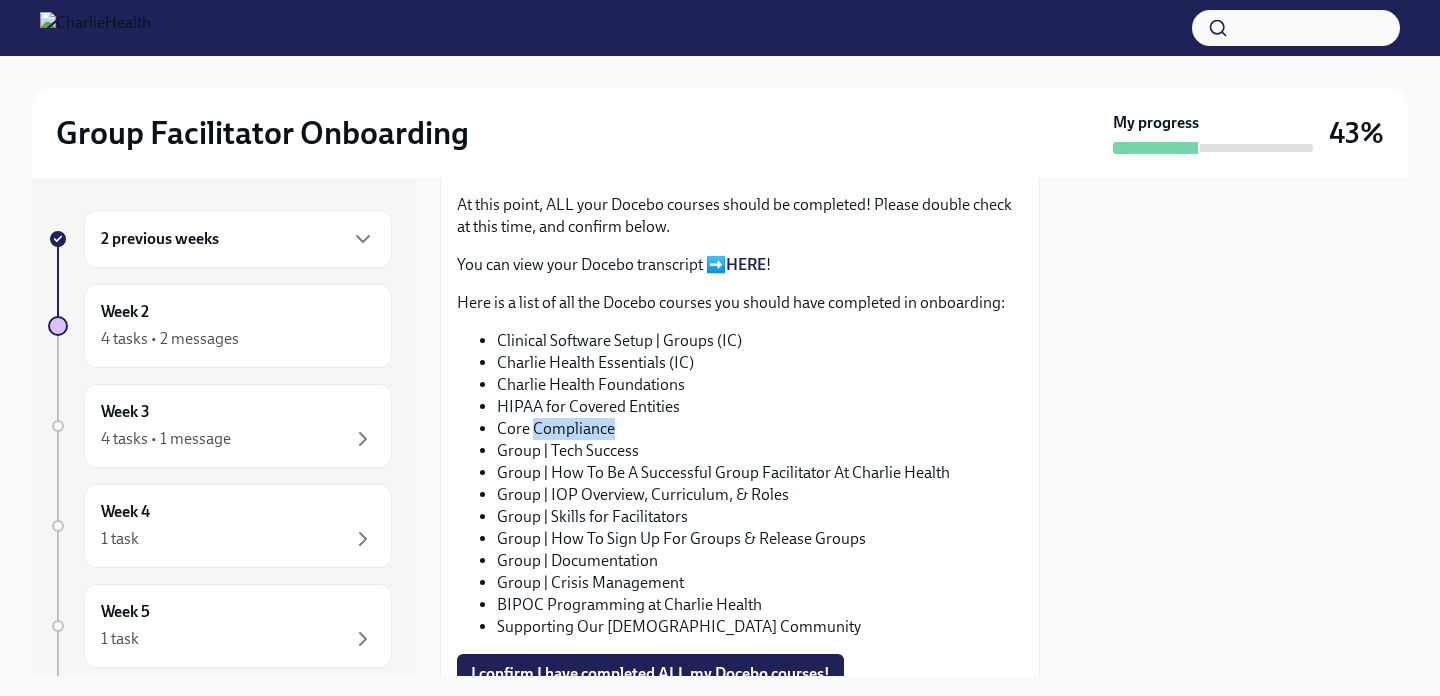 click on "Core Compliance" at bounding box center (760, 429) 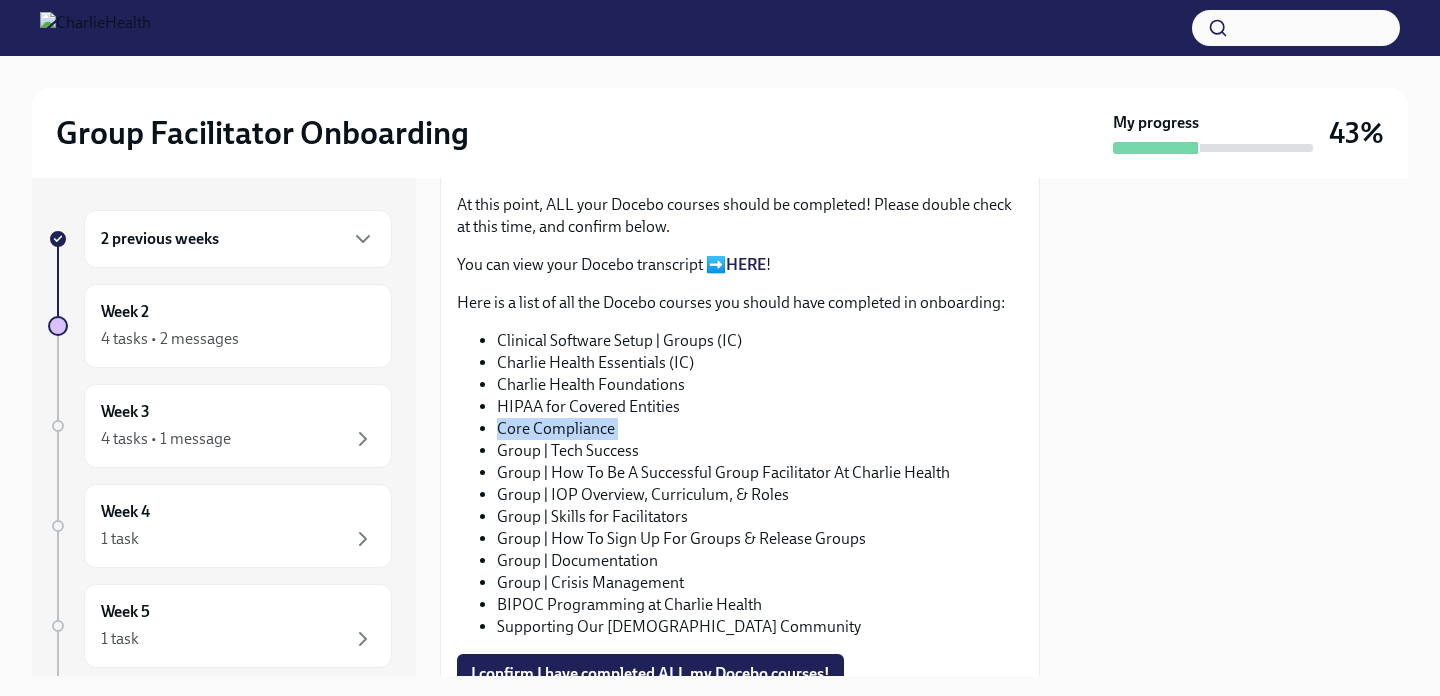 copy on "Core Compliance" 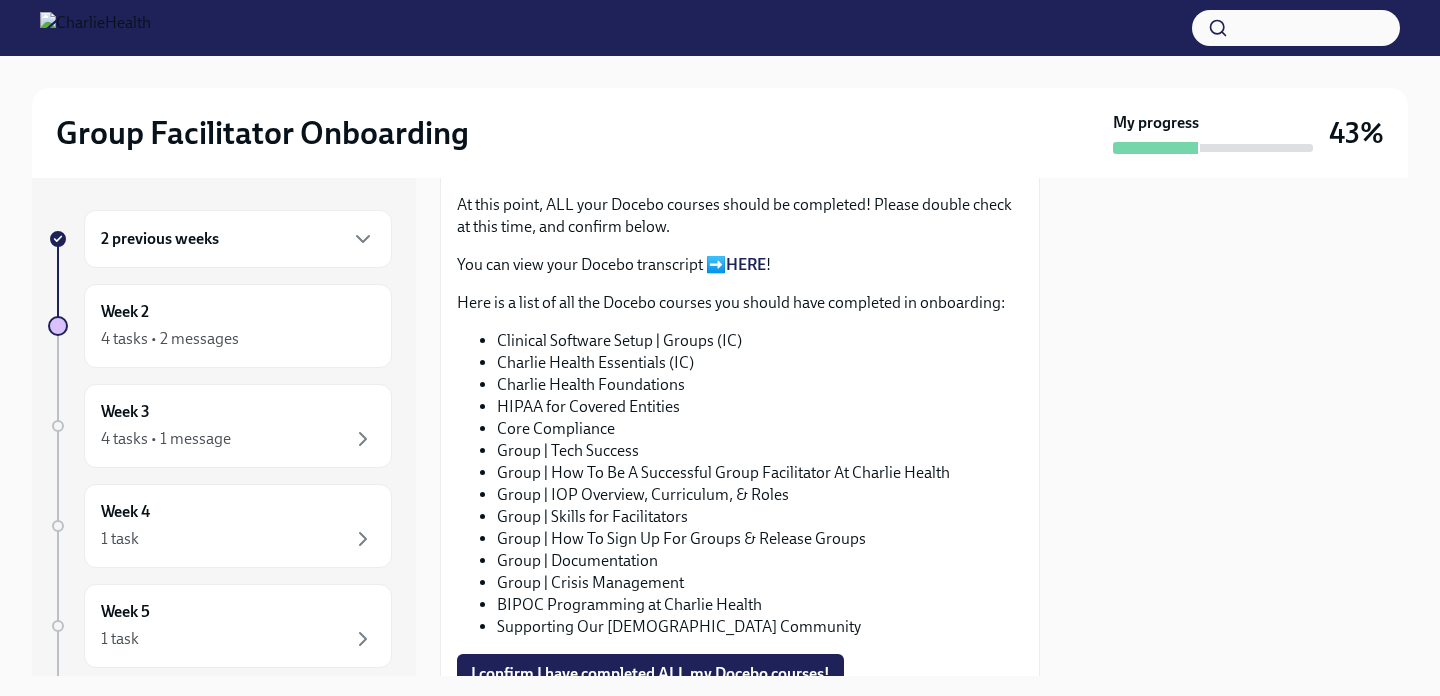click on "Group | Tech Success" at bounding box center (760, 451) 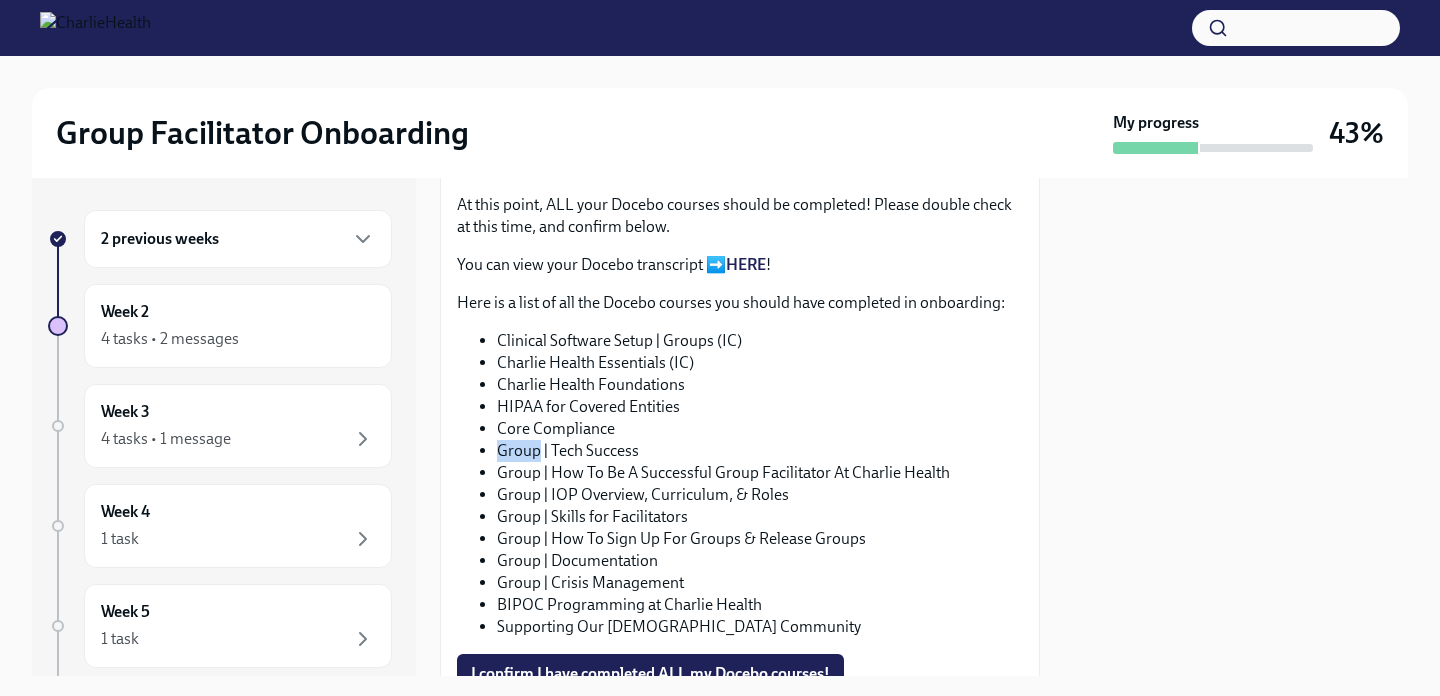 click on "Group | Tech Success" at bounding box center (760, 451) 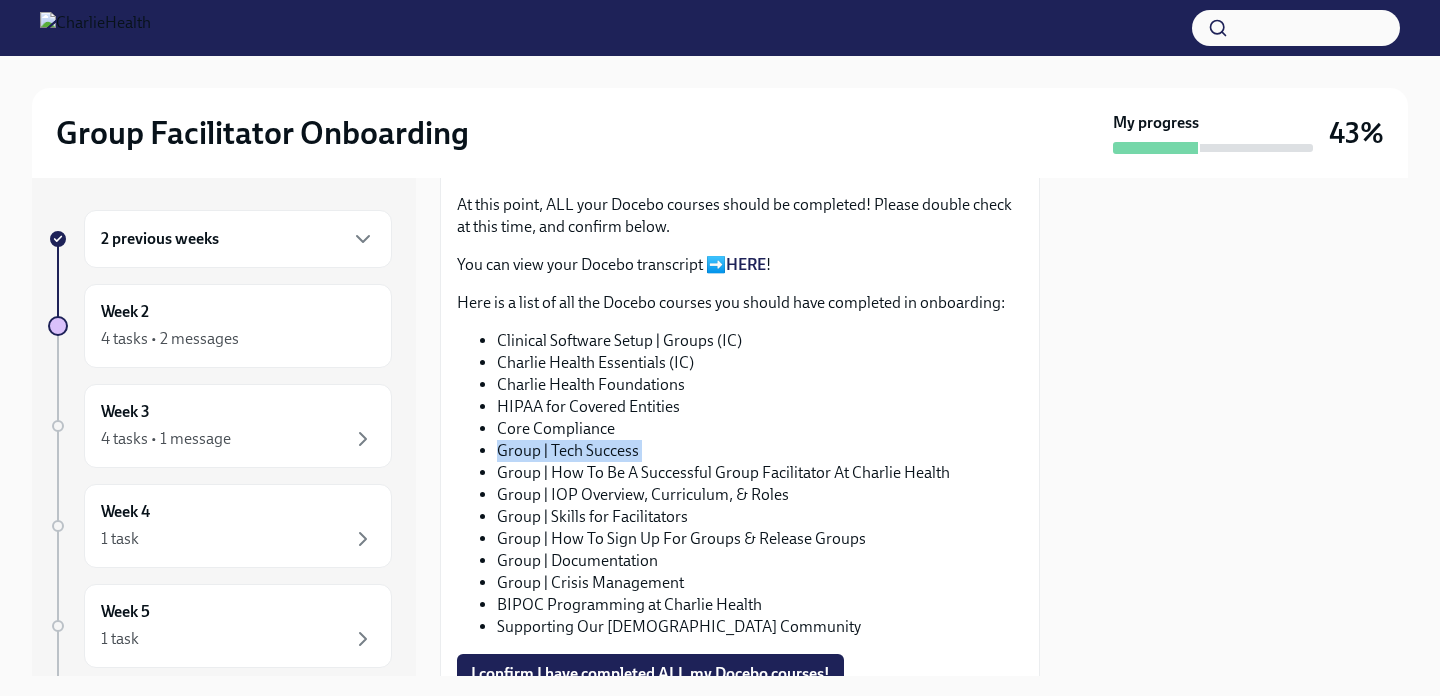 click on "Group | Tech Success" at bounding box center [760, 451] 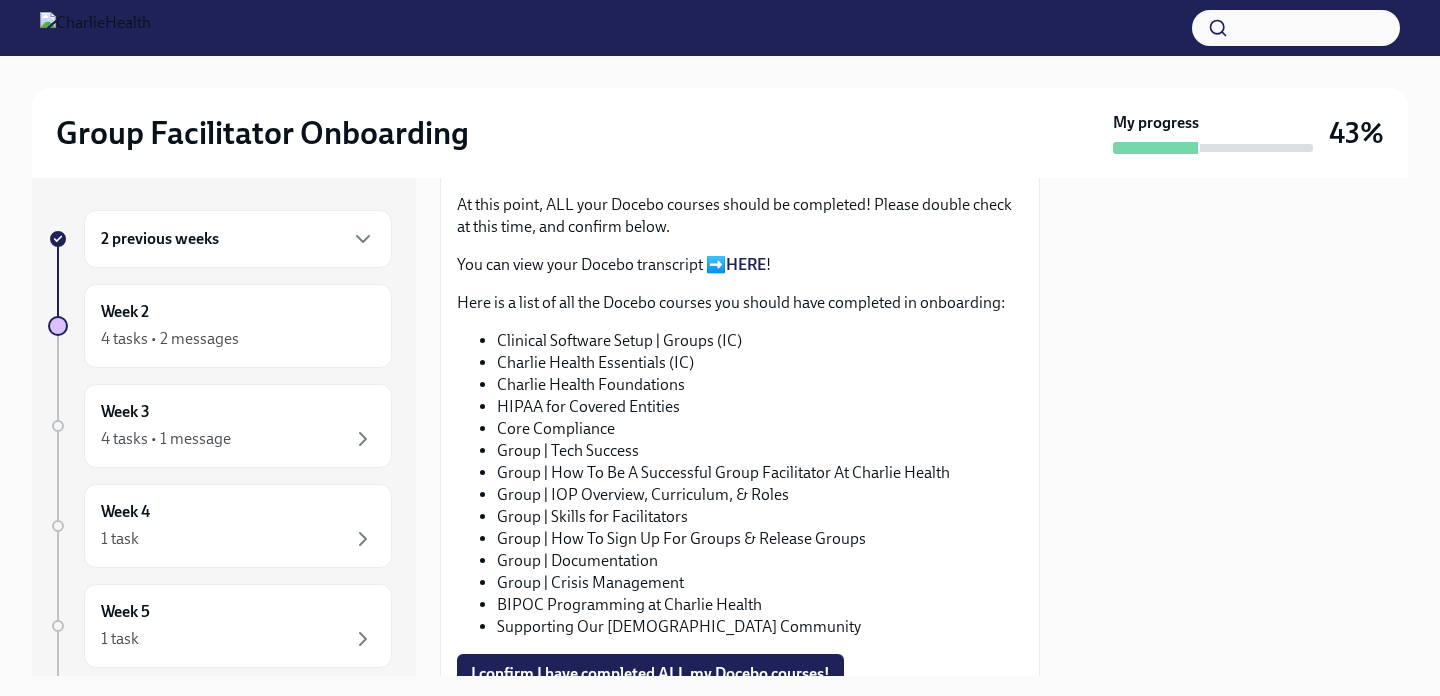 click on "Group | How To Be A Successful Group Facilitator At Charlie Health" at bounding box center [760, 473] 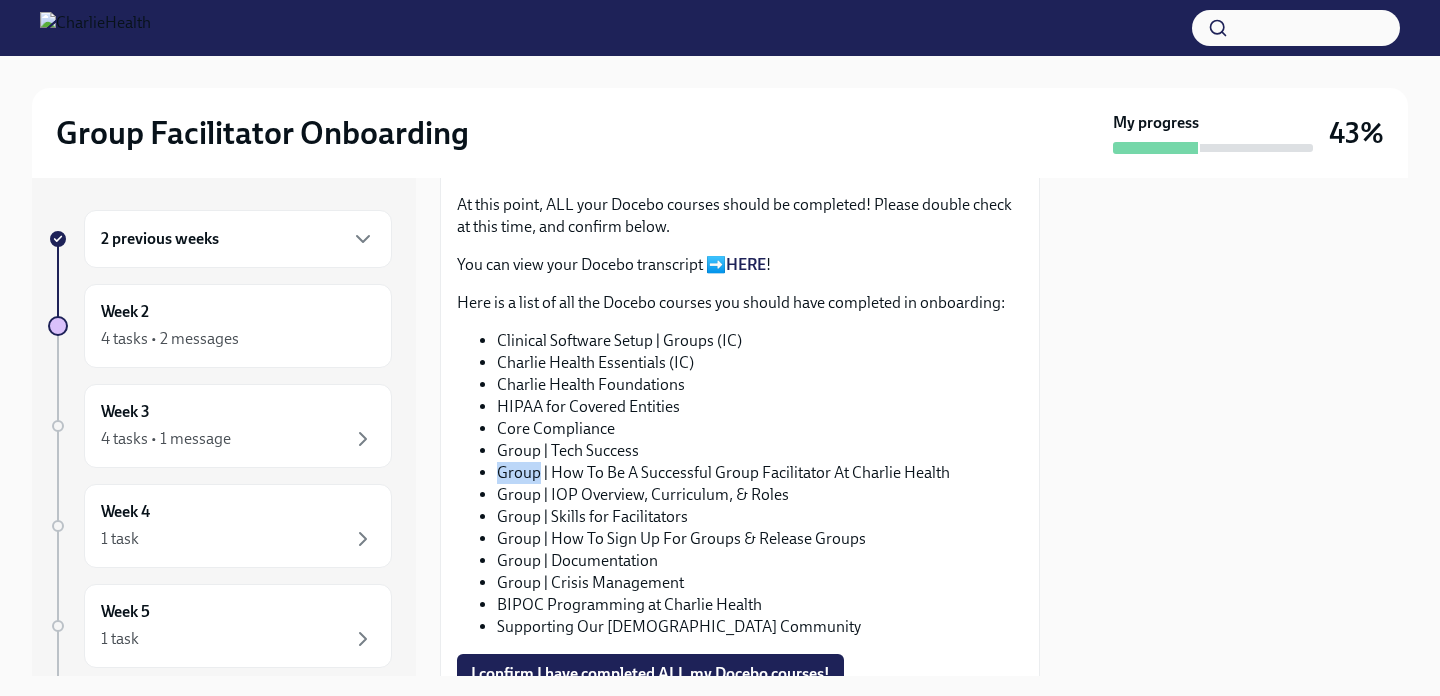 click on "Group | How To Be A Successful Group Facilitator At Charlie Health" at bounding box center (760, 473) 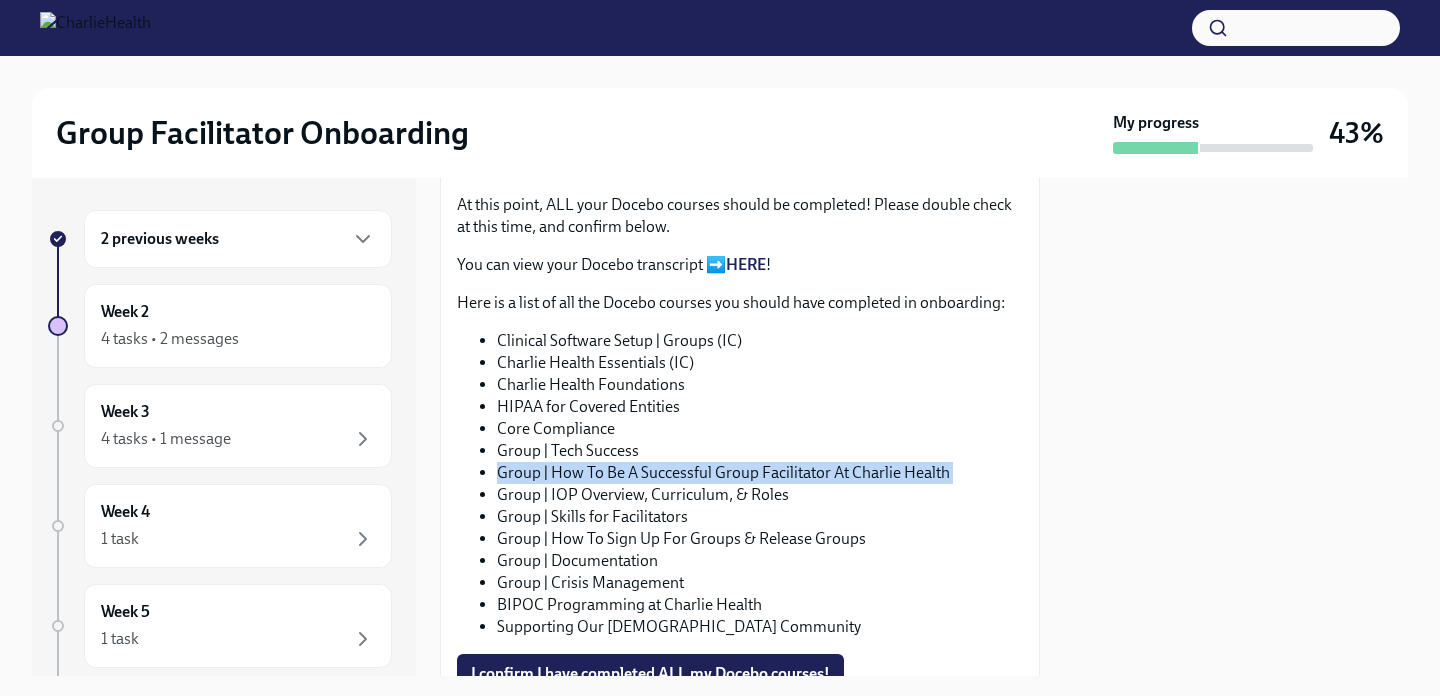click on "Group | How To Be A Successful Group Facilitator At Charlie Health" at bounding box center (760, 473) 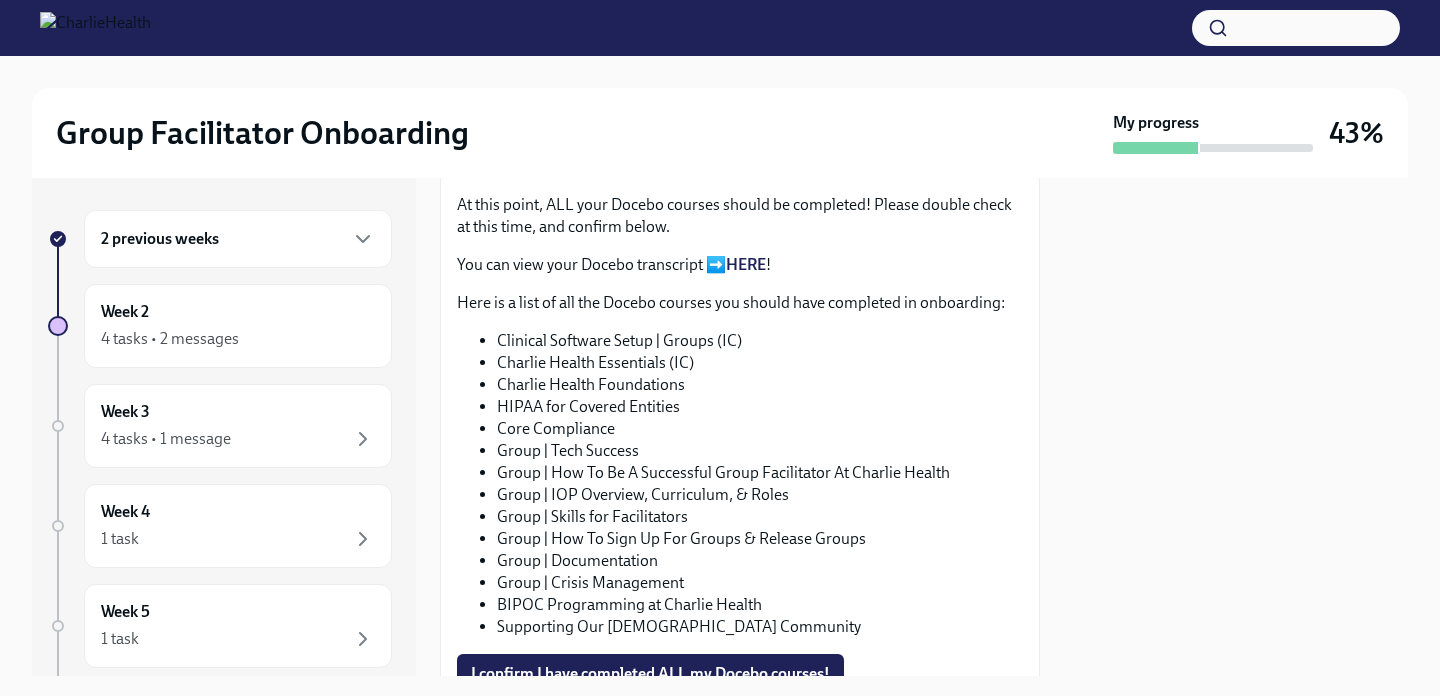 click on "Group | IOP Overview, Curriculum, & Roles" at bounding box center [760, 495] 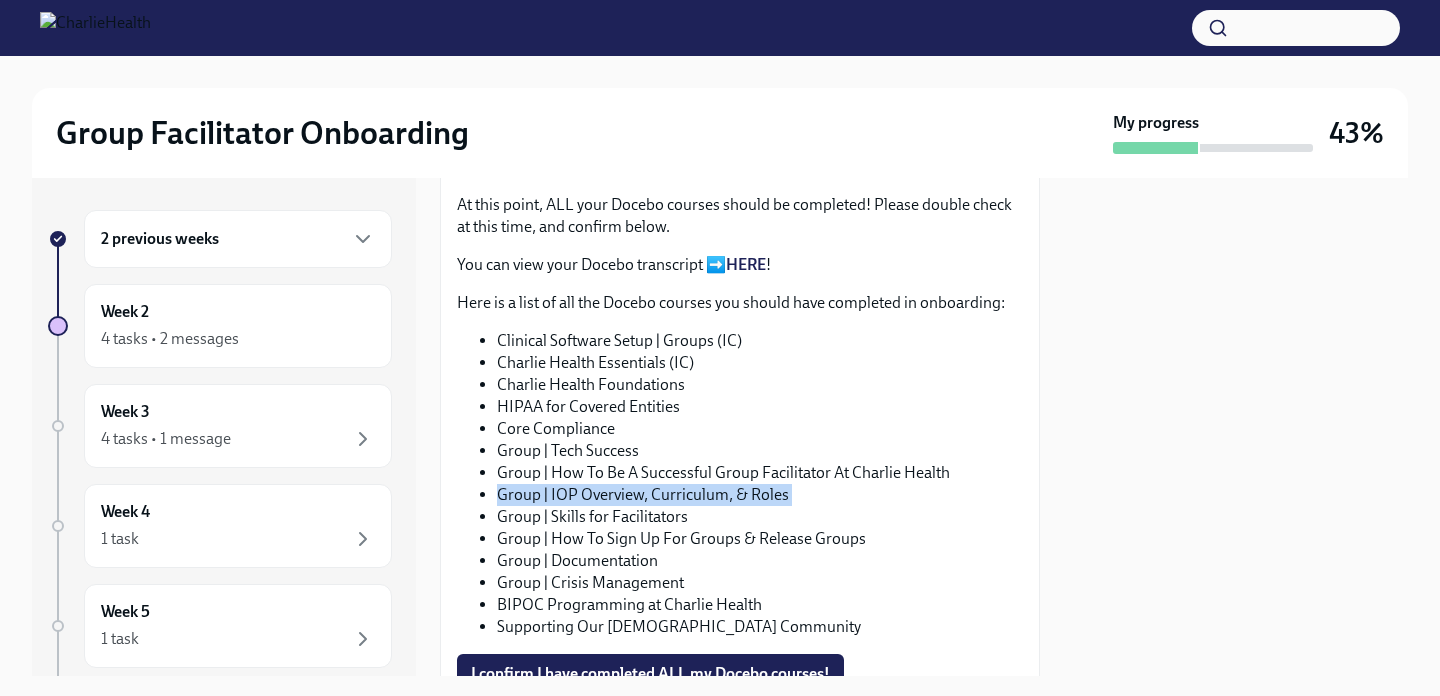 click on "Group | IOP Overview, Curriculum, & Roles" at bounding box center [760, 495] 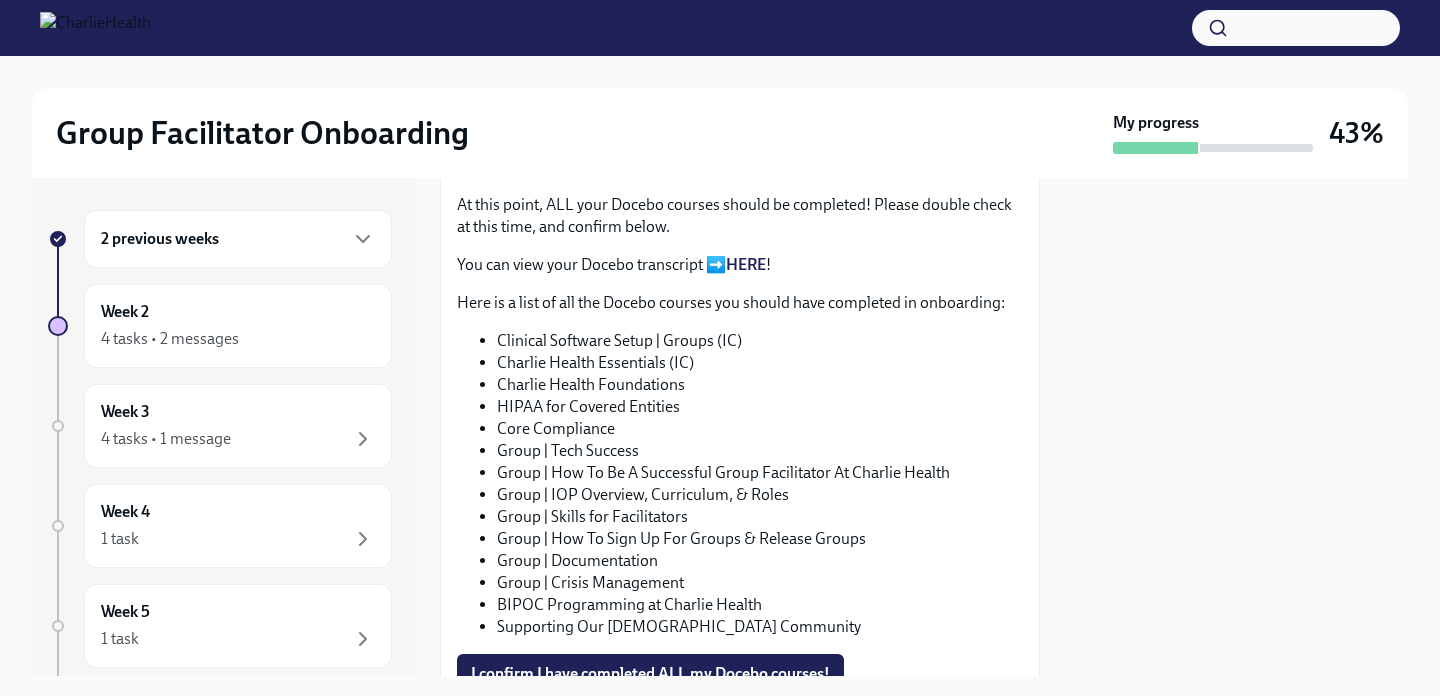 click on "Group | Skills for Facilitators" at bounding box center (760, 517) 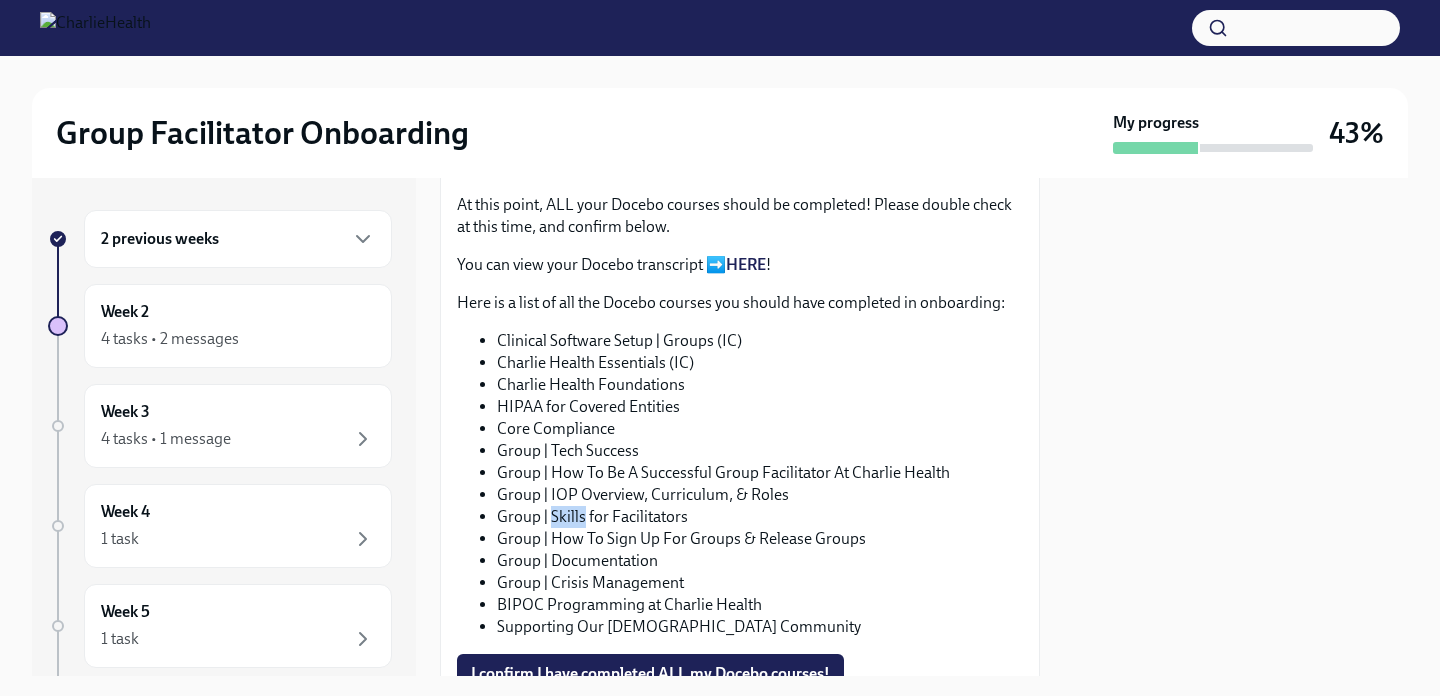 click on "Group | Skills for Facilitators" at bounding box center (760, 517) 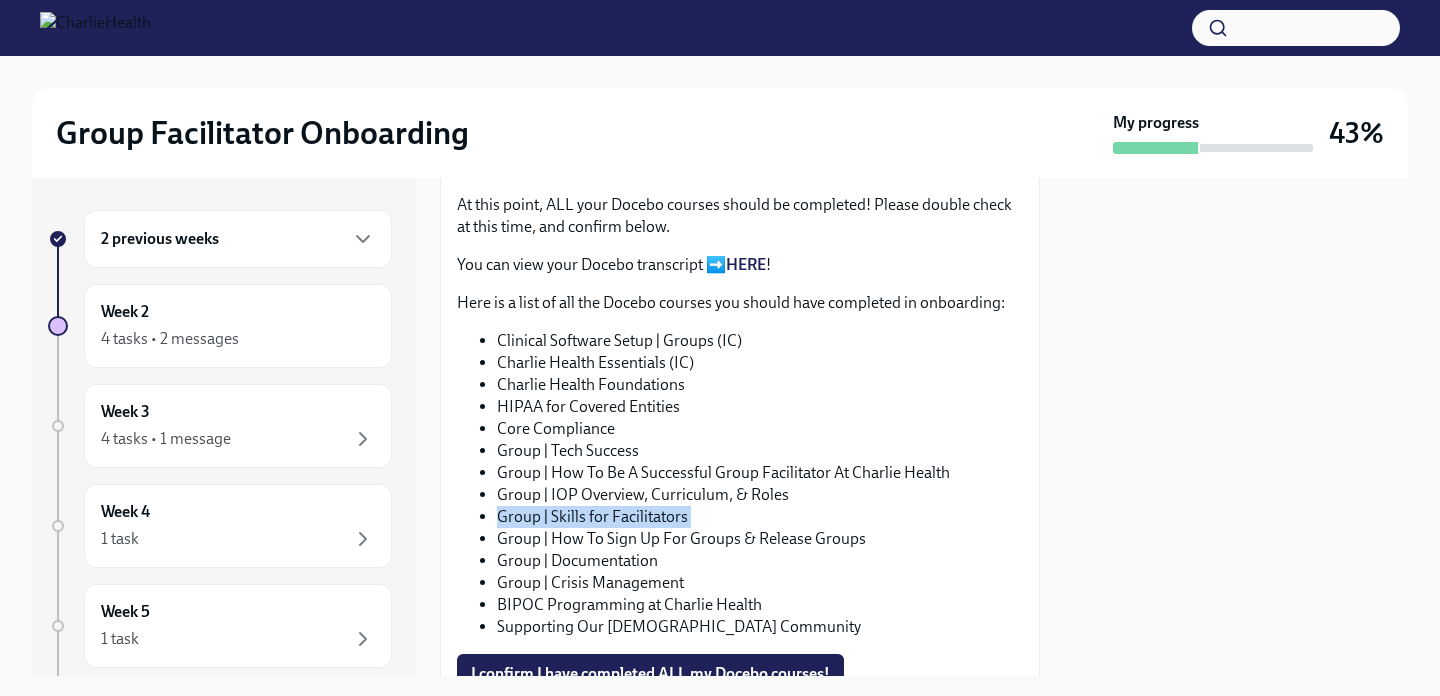 click on "Group | Skills for Facilitators" at bounding box center [760, 517] 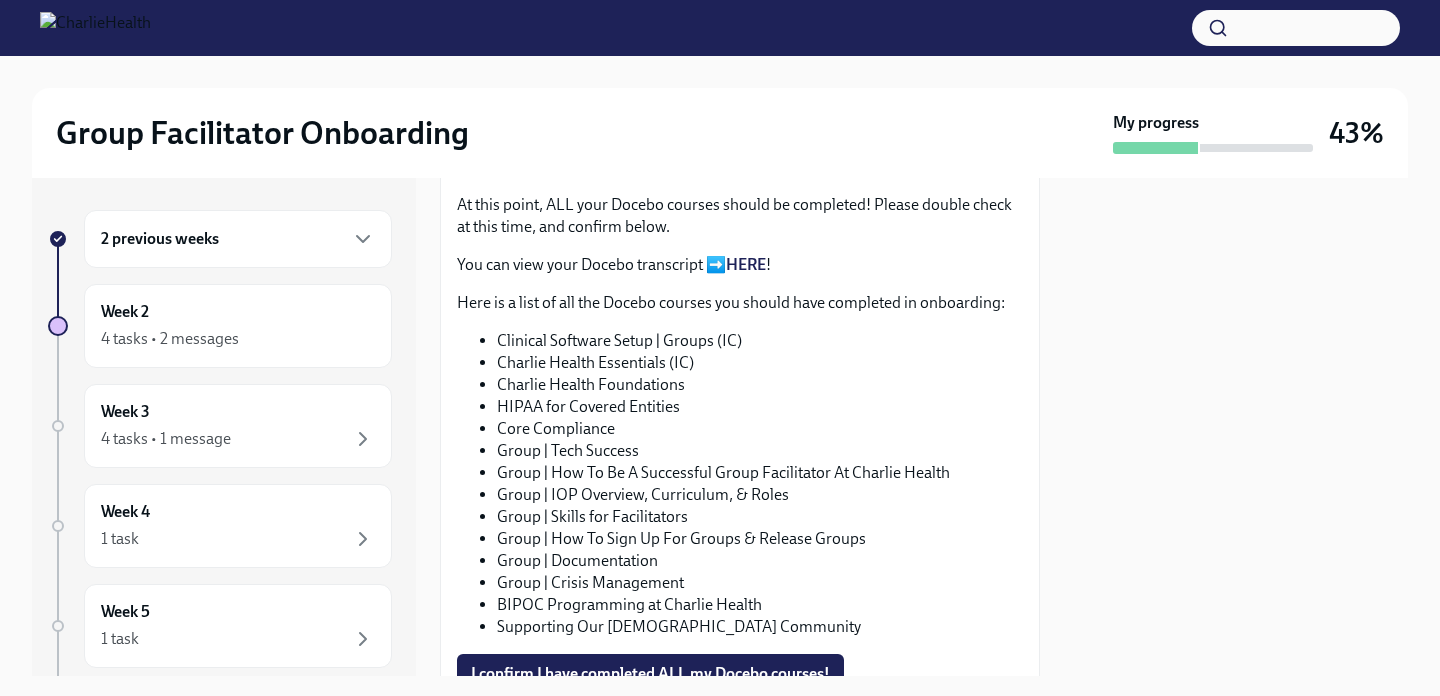 click on "Group | How To Sign Up For Groups & Release Groups" at bounding box center (760, 539) 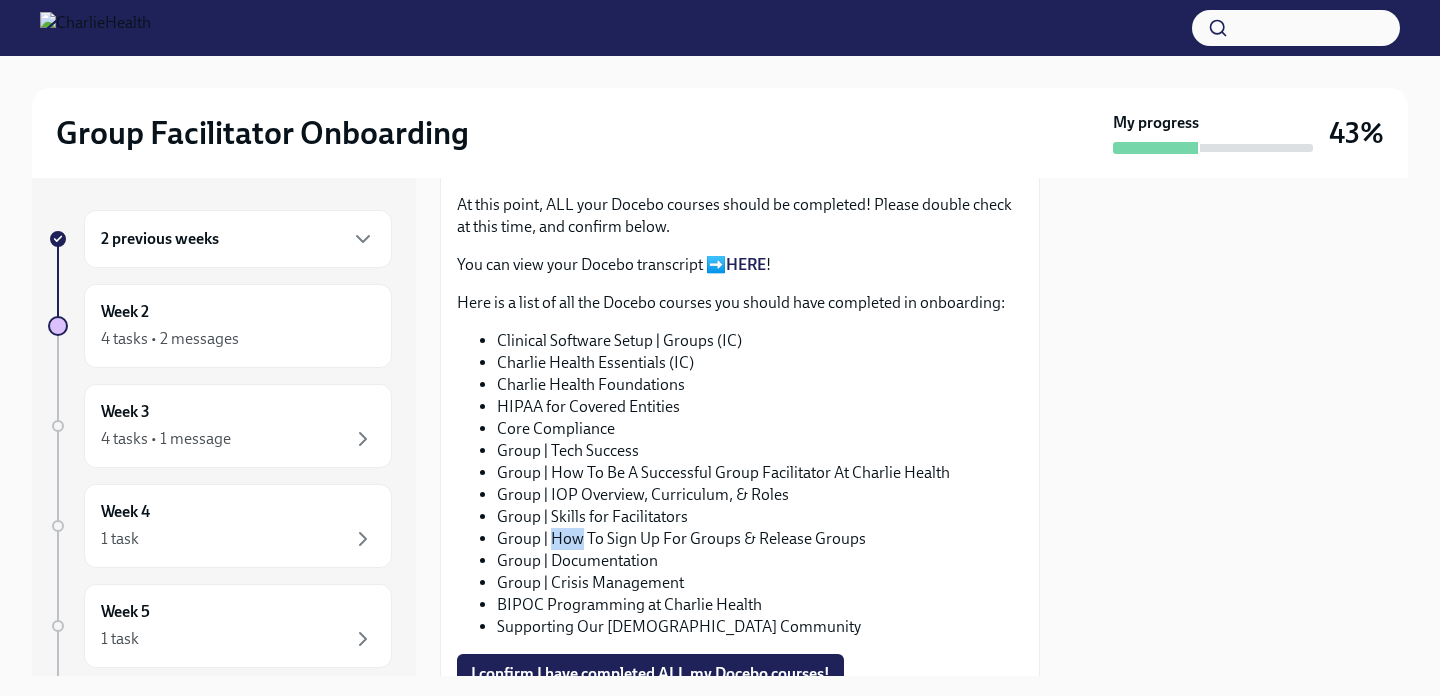 click on "Group | How To Sign Up For Groups & Release Groups" at bounding box center [760, 539] 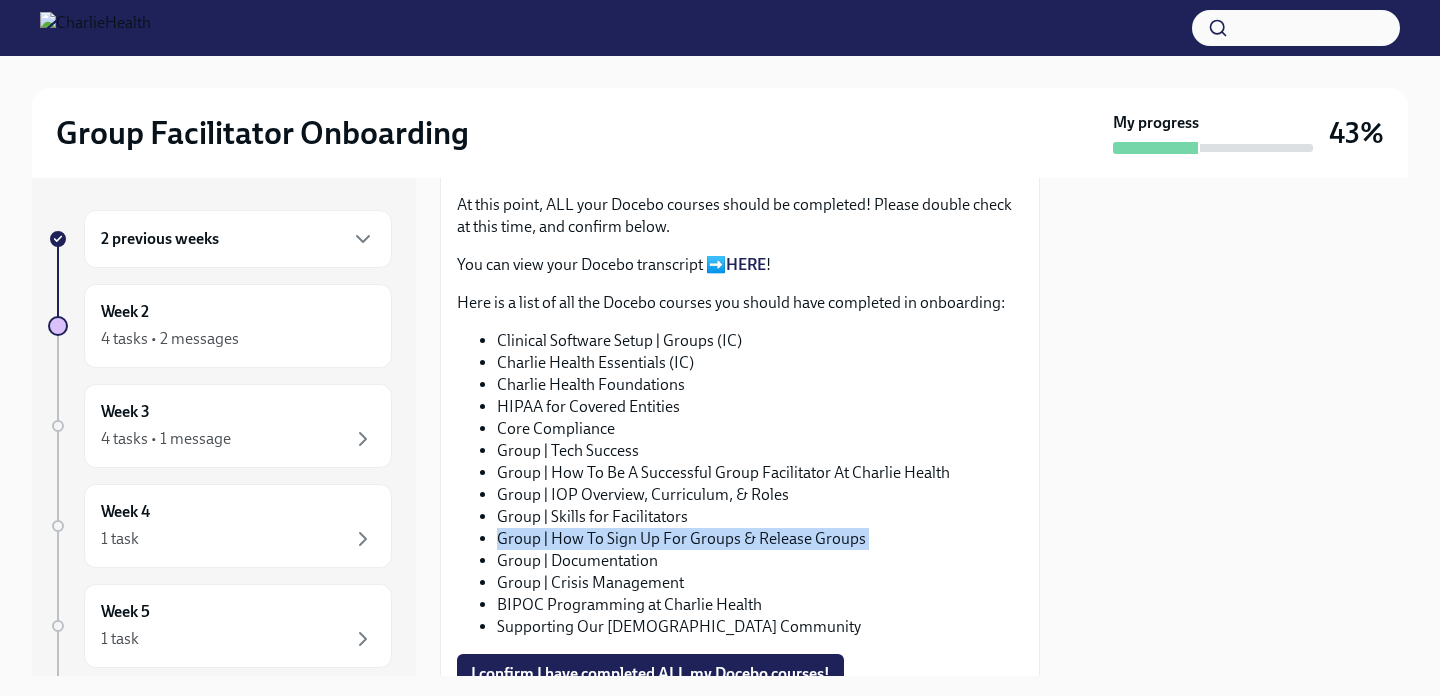 click on "Group | How To Sign Up For Groups & Release Groups" at bounding box center [760, 539] 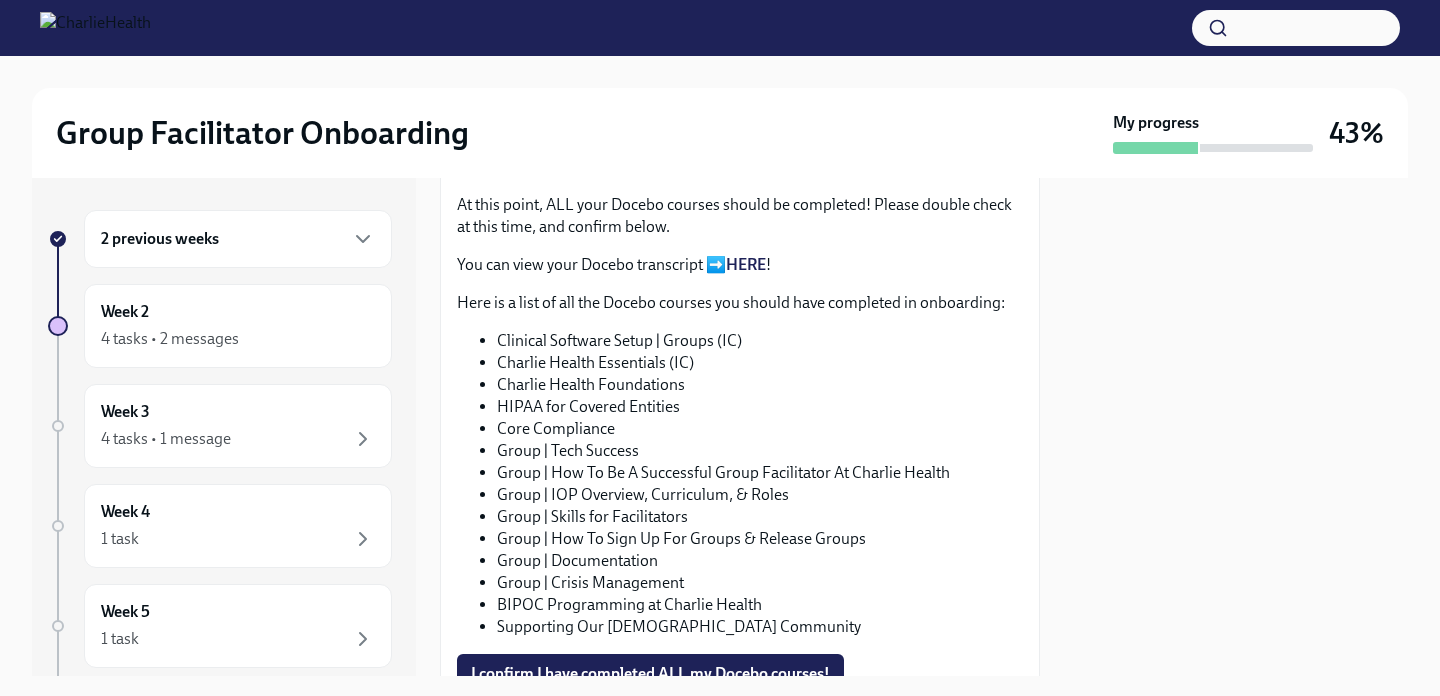 click on "Group | Documentation" at bounding box center (760, 561) 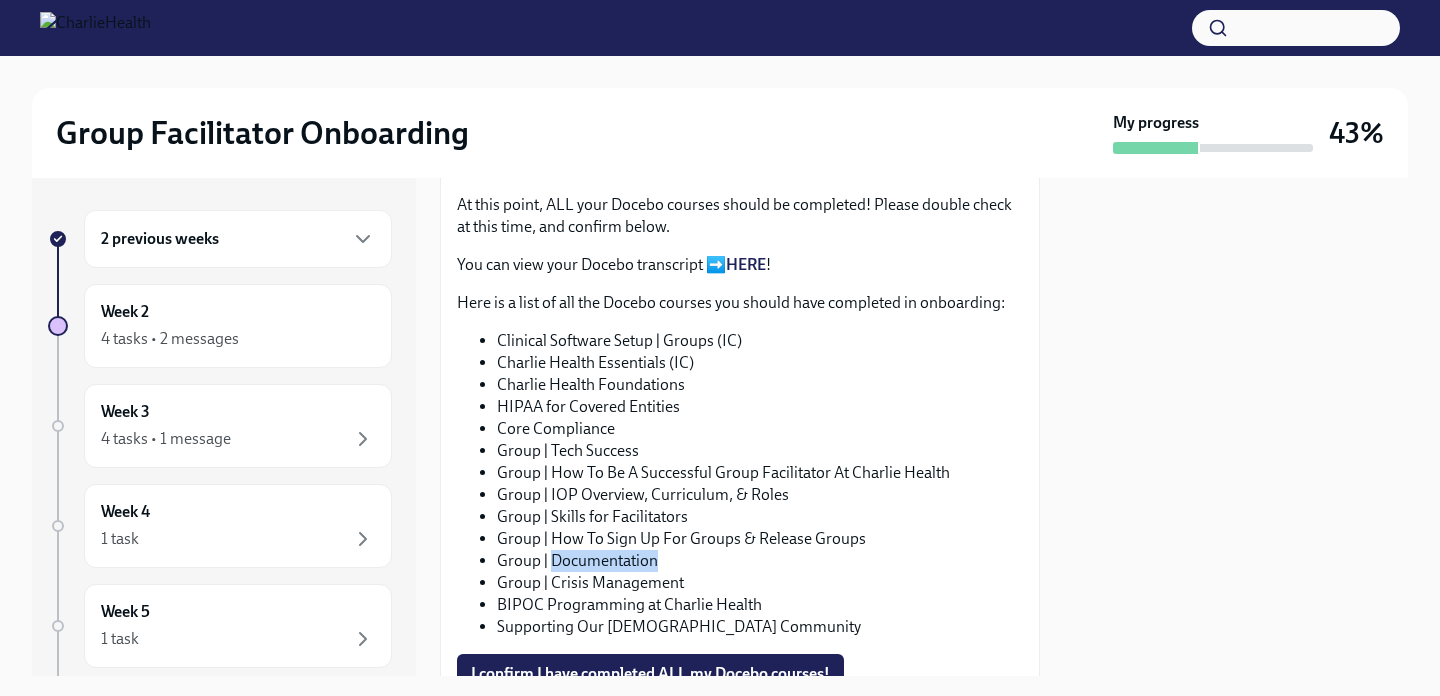 click on "Group | Documentation" at bounding box center [760, 561] 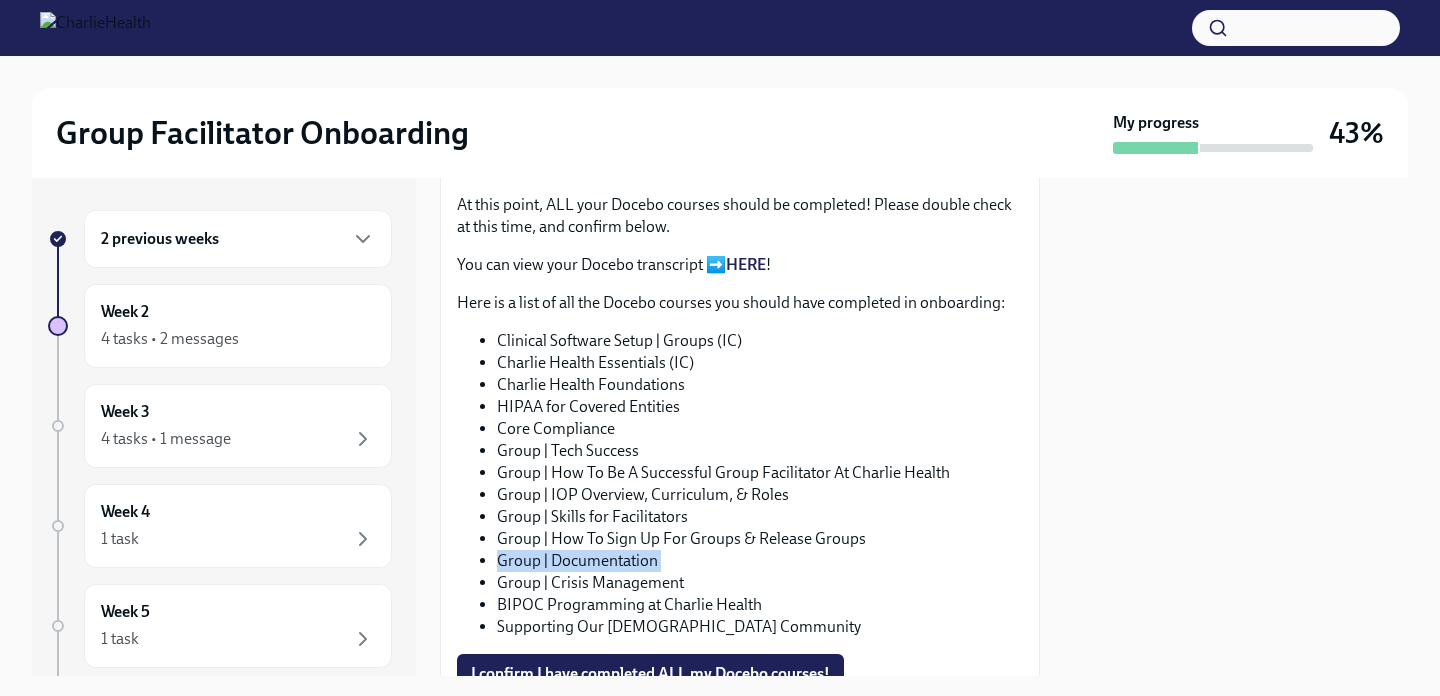 click on "Group | Documentation" at bounding box center [760, 561] 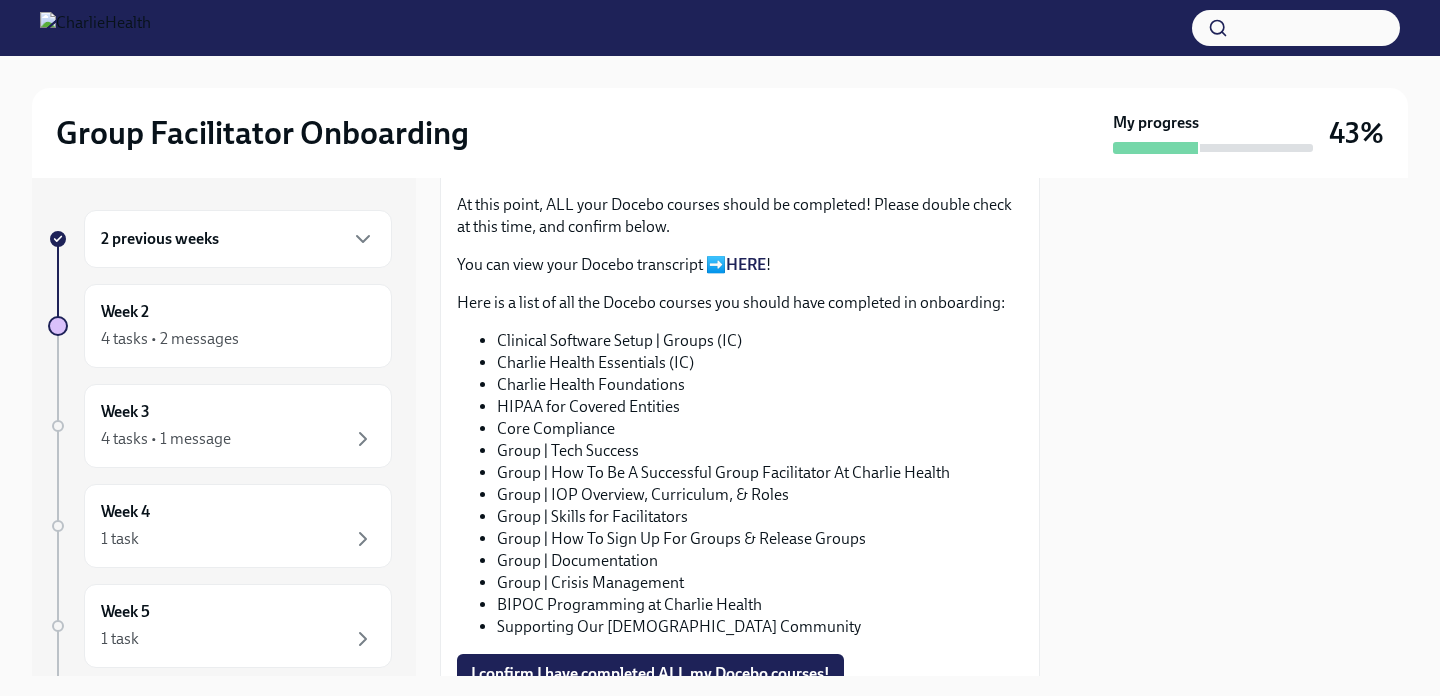 click on "Group | Crisis Management" at bounding box center [760, 583] 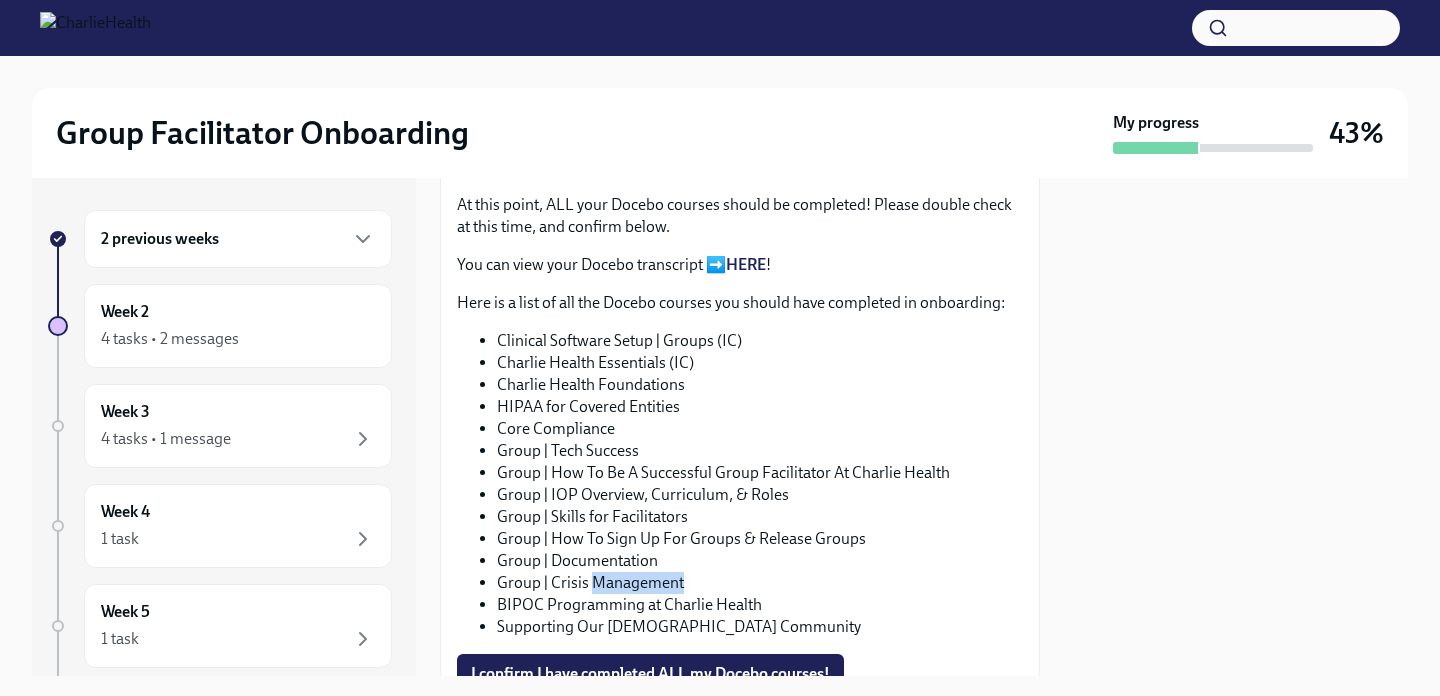click on "Group | Crisis Management" at bounding box center (760, 583) 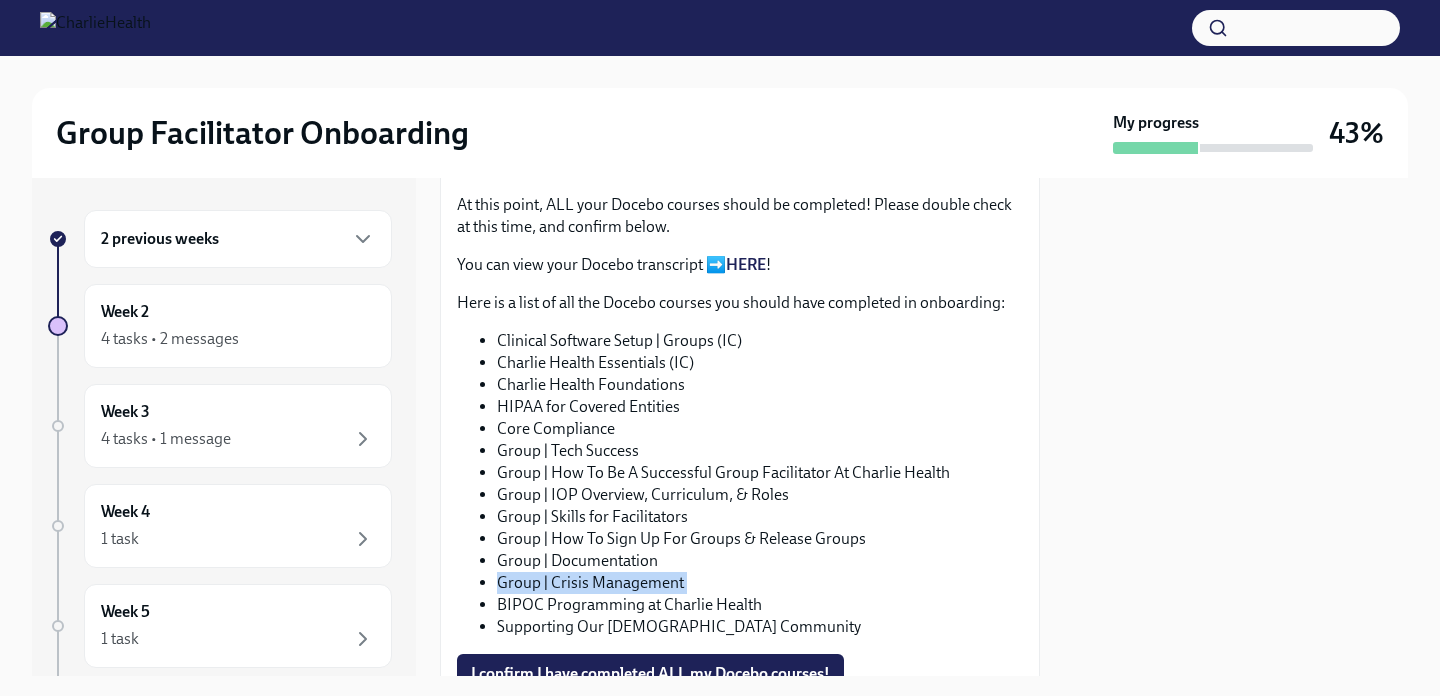 click on "Group | Crisis Management" at bounding box center [760, 583] 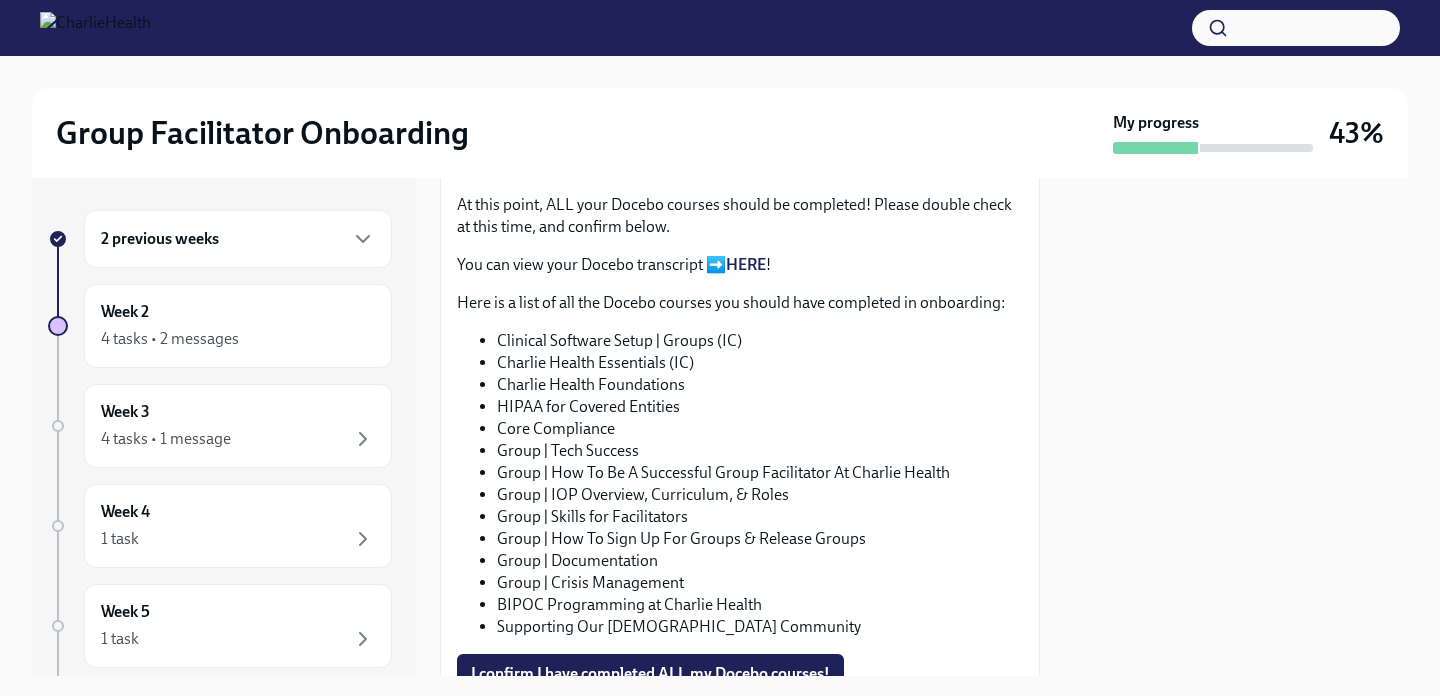 click on "At this point, ALL your Docebo courses should be completed! Please double check at this time, and confirm below.
You can view your Docebo transcript ➡️  HERE !
Here is a list of all the Docebo courses you should have completed in onboarding:
Clinical Software Setup | Groups (IC)
Charlie Health Essentials (IC)
Charlie Health Foundations
HIPAA for Covered Entities
Core Compliance
Group | Tech Success
Group | How To Be A Successful Group Facilitator At Charlie Health
Group | IOP Overview, Curriculum, & Roles
Group | Skills for Facilitators
Group | How To Sign Up For Groups & Release Groups
Group | Documentation
Group | Crisis Management
BIPOC Programming at Charlie Health
Supporting Our [DEMOGRAPHIC_DATA] Community" at bounding box center [740, 416] 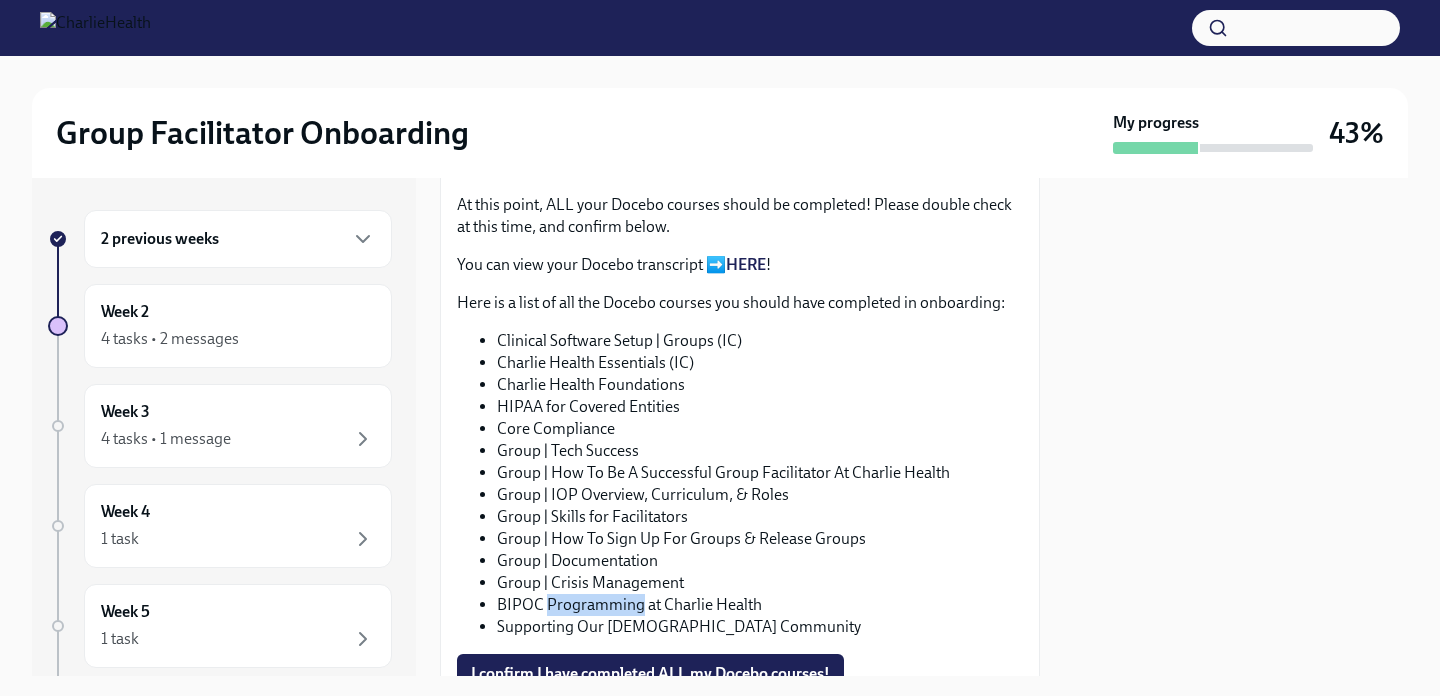 click on "BIPOC Programming at Charlie Health" at bounding box center (760, 605) 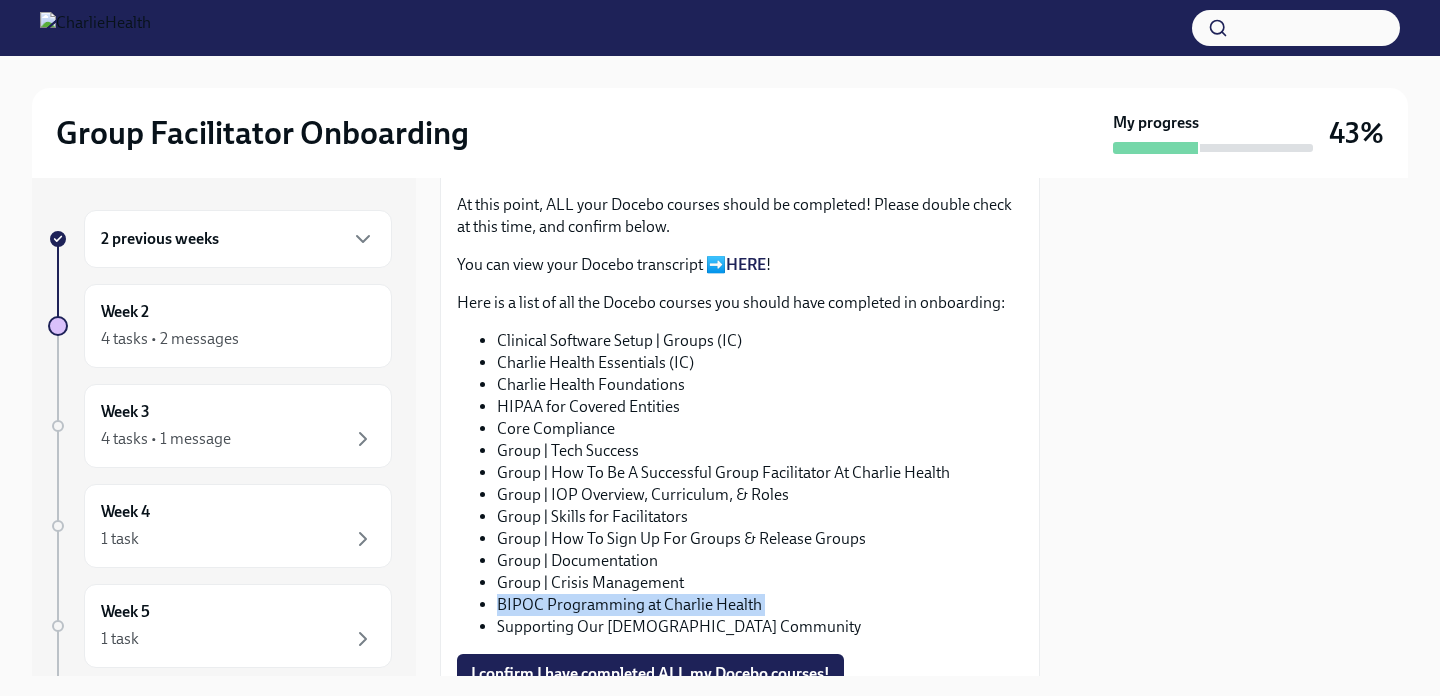 click on "BIPOC Programming at Charlie Health" at bounding box center (760, 605) 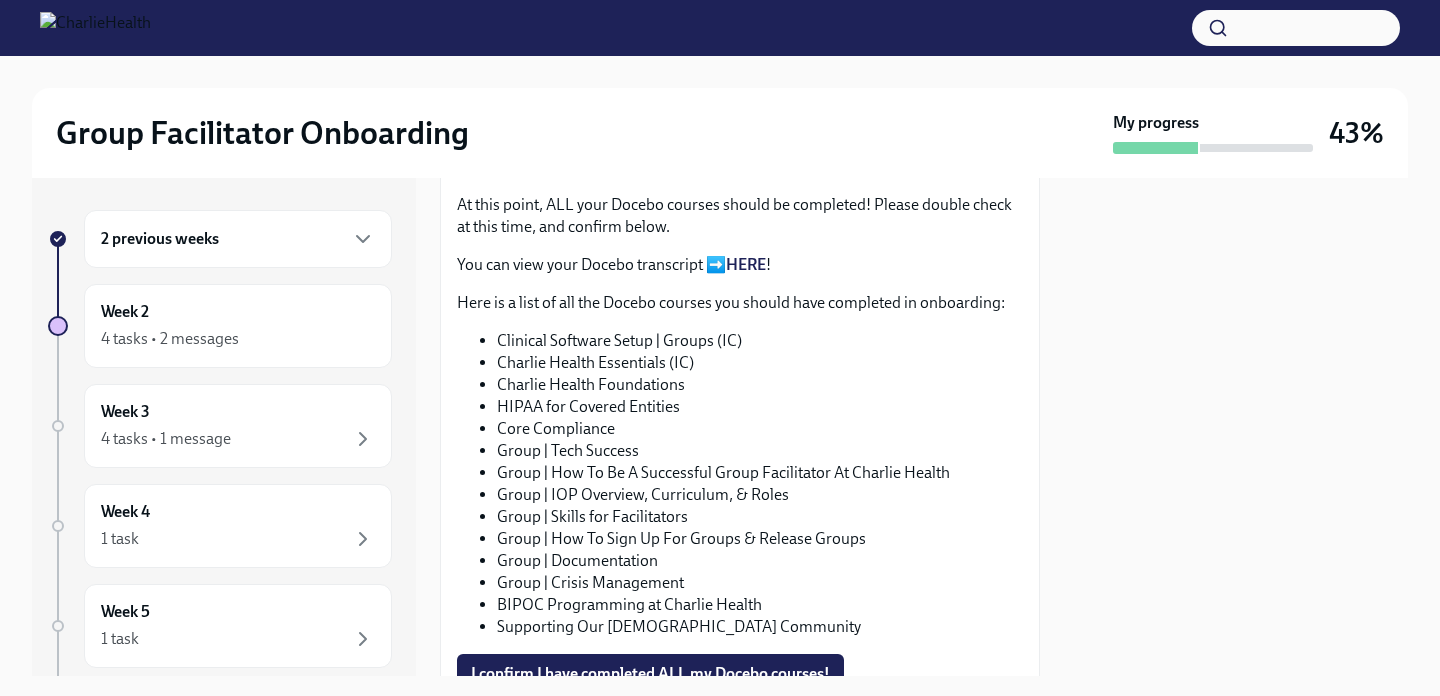 click on "Supporting Our [DEMOGRAPHIC_DATA] Community" at bounding box center (760, 627) 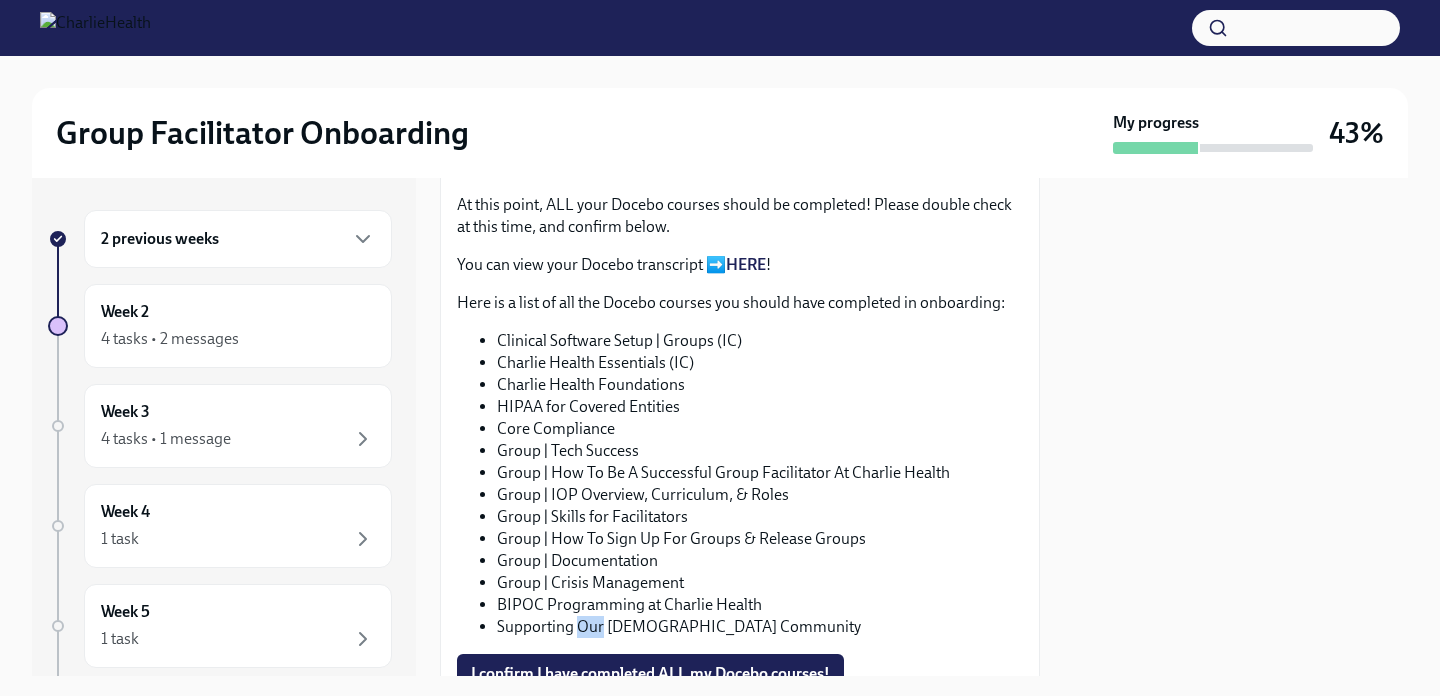 click on "Supporting Our [DEMOGRAPHIC_DATA] Community" at bounding box center [760, 627] 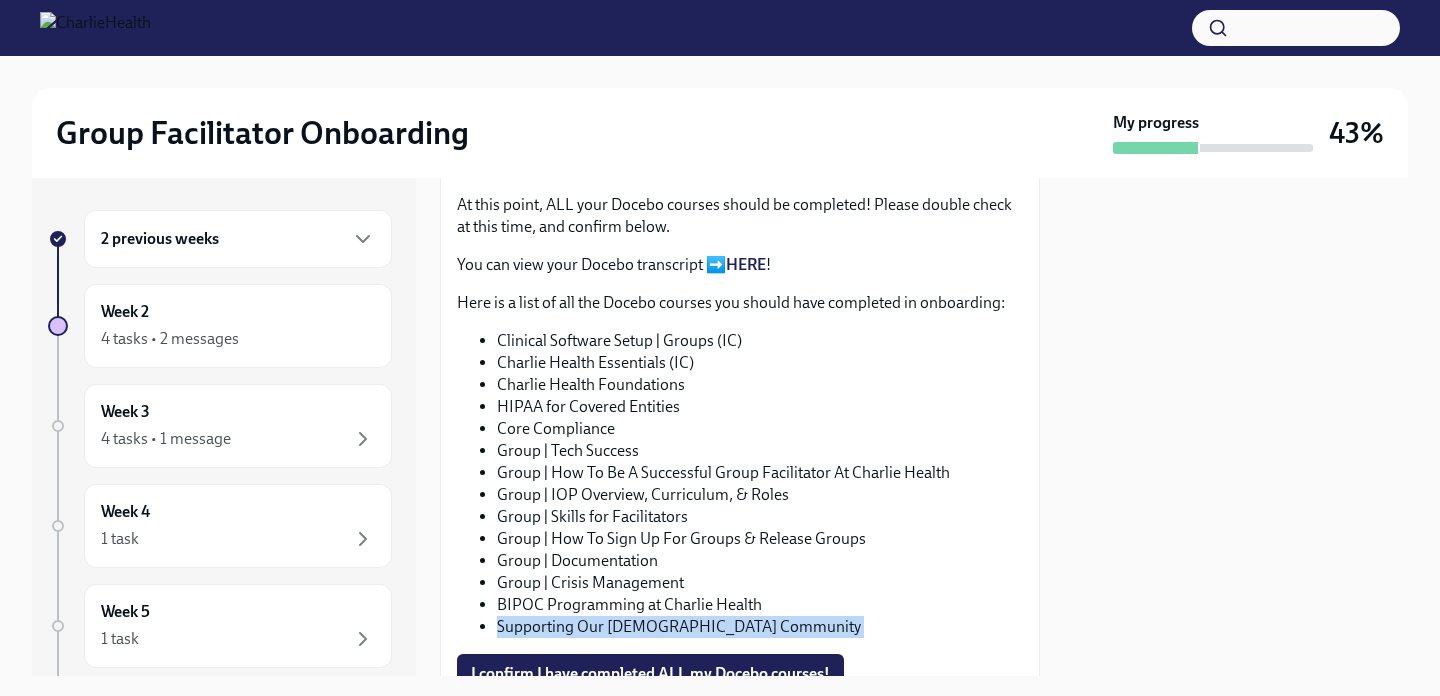 click on "Supporting Our [DEMOGRAPHIC_DATA] Community" at bounding box center [760, 627] 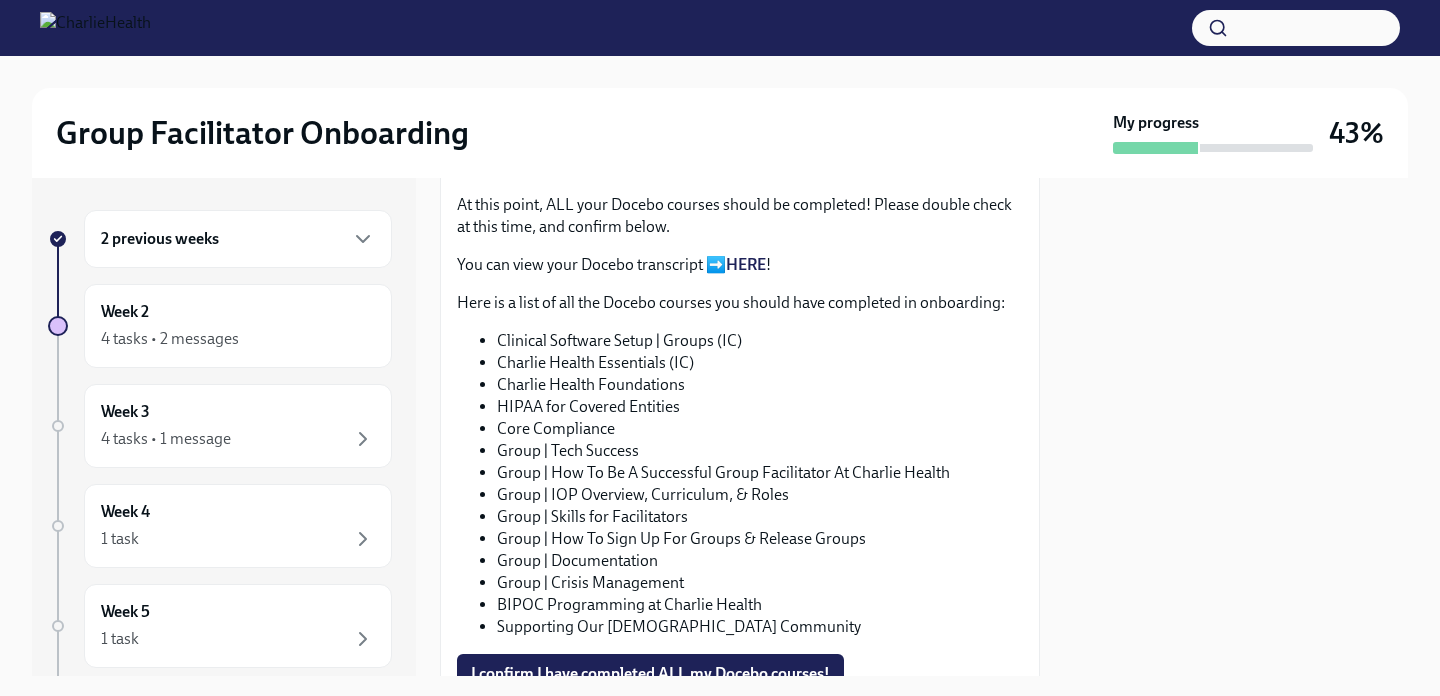 click on "Charlie Health Foundations" at bounding box center (760, 385) 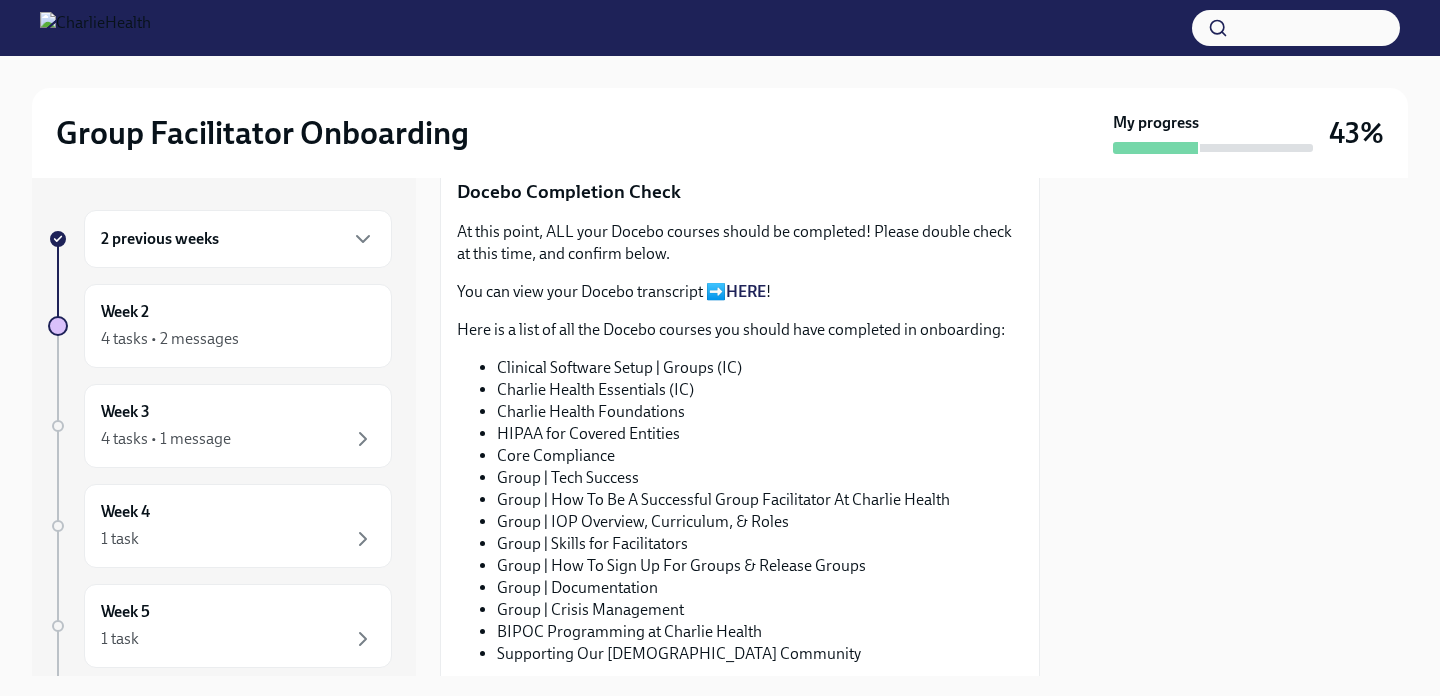 scroll, scrollTop: 972, scrollLeft: 0, axis: vertical 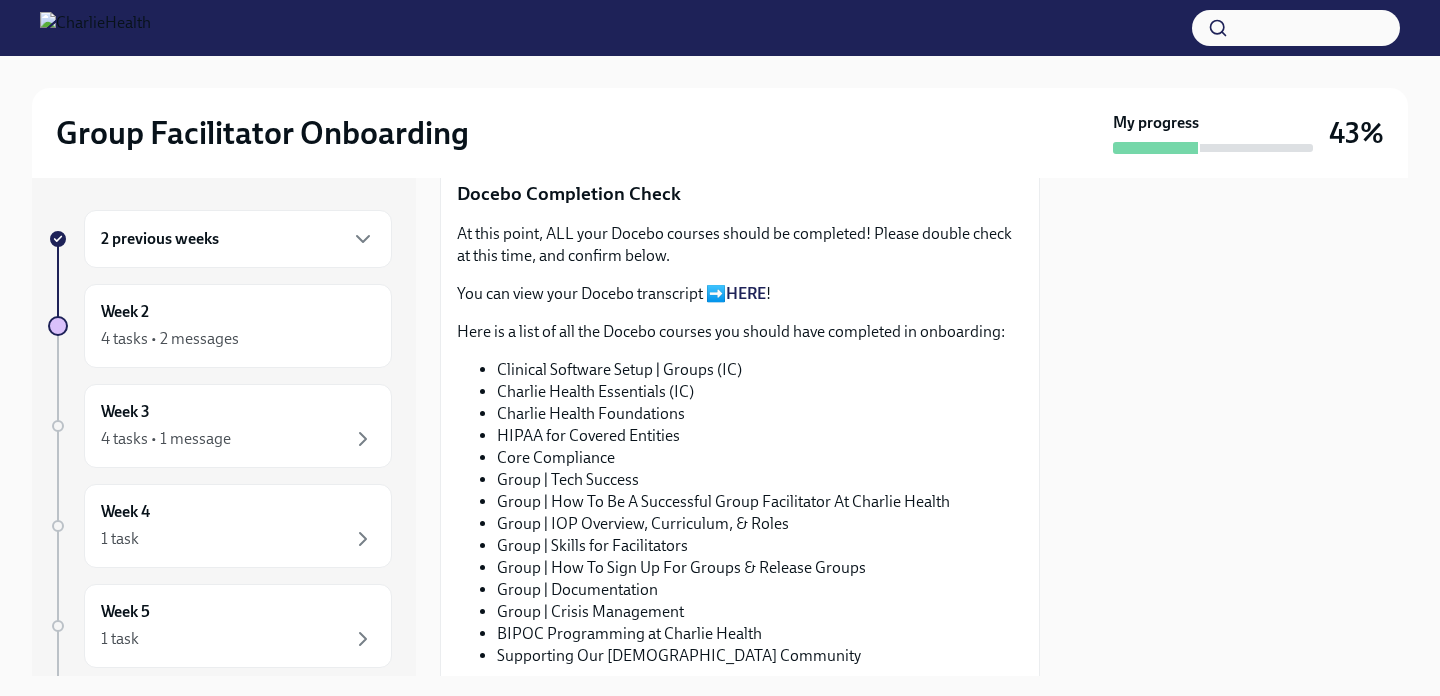 click on "Core Compliance" at bounding box center [760, 458] 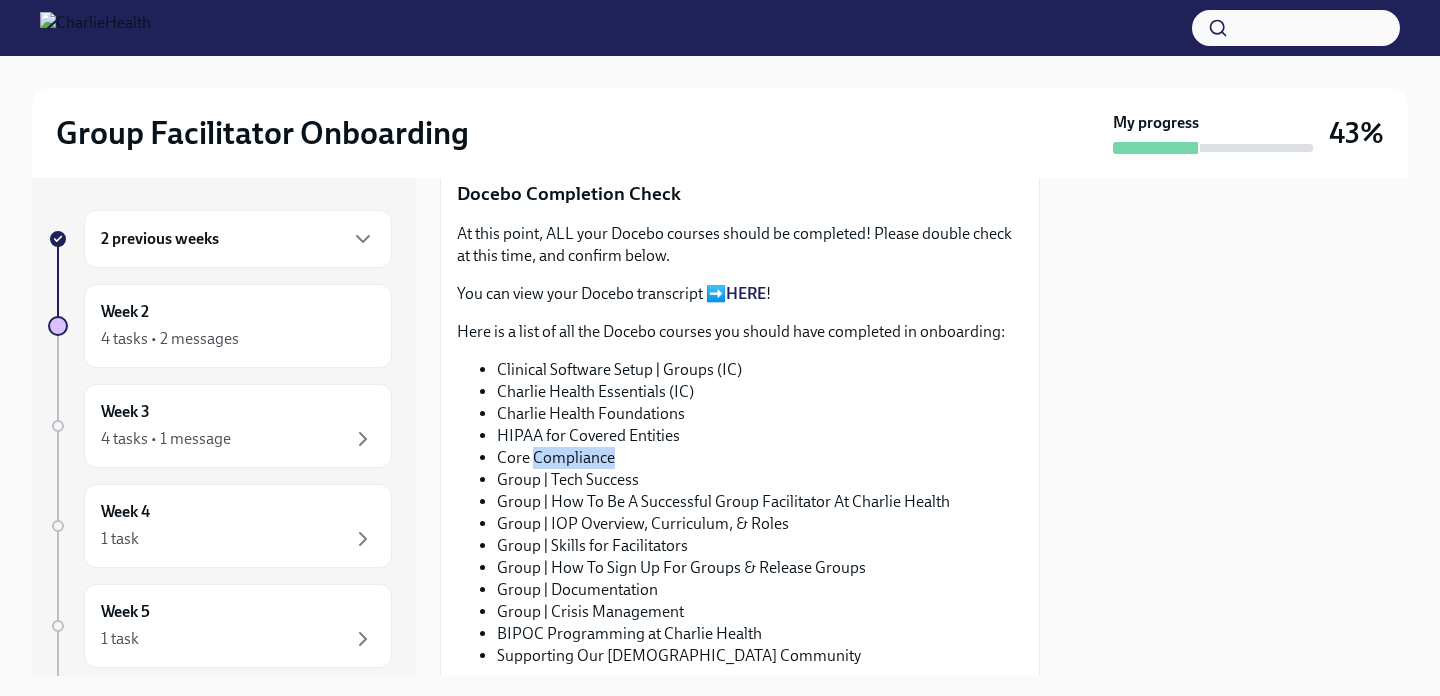 click on "Core Compliance" at bounding box center [760, 458] 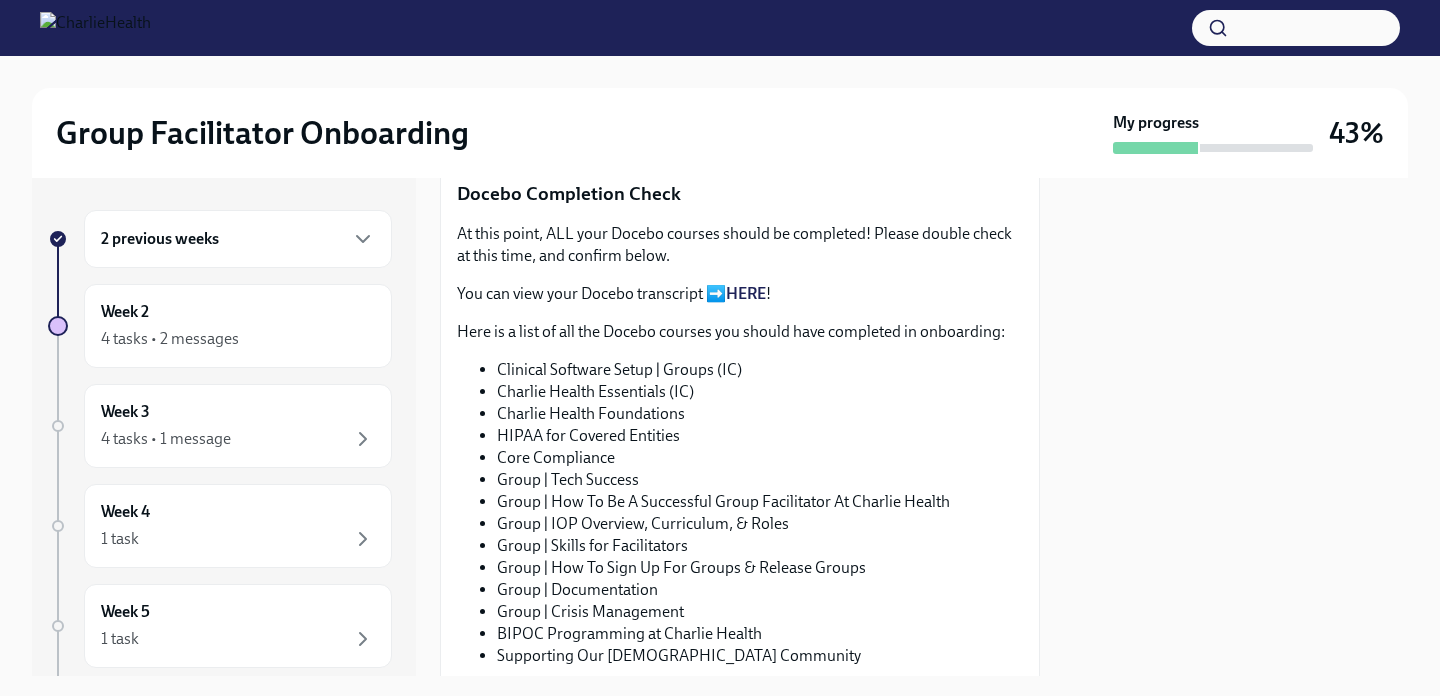 click on "Group | Documentation" at bounding box center [760, 590] 